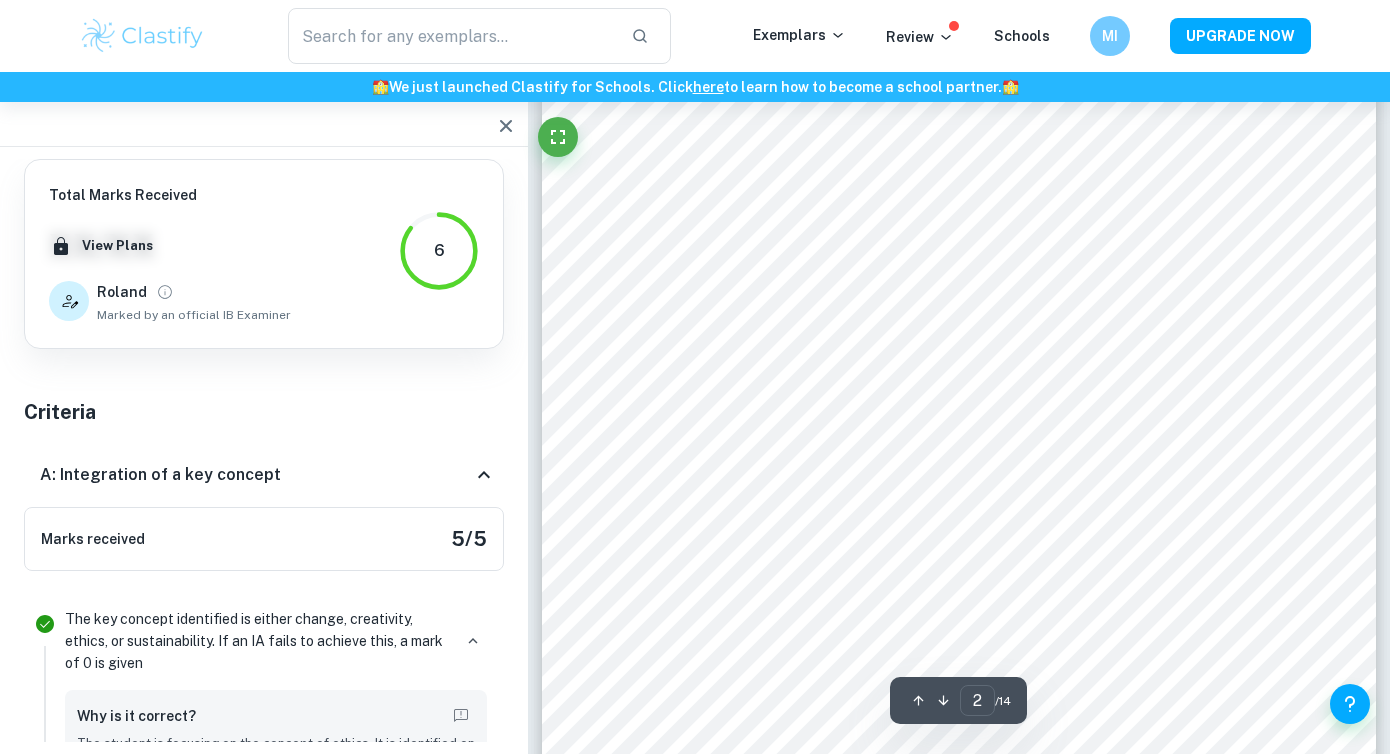 scroll, scrollTop: 1547, scrollLeft: 0, axis: vertical 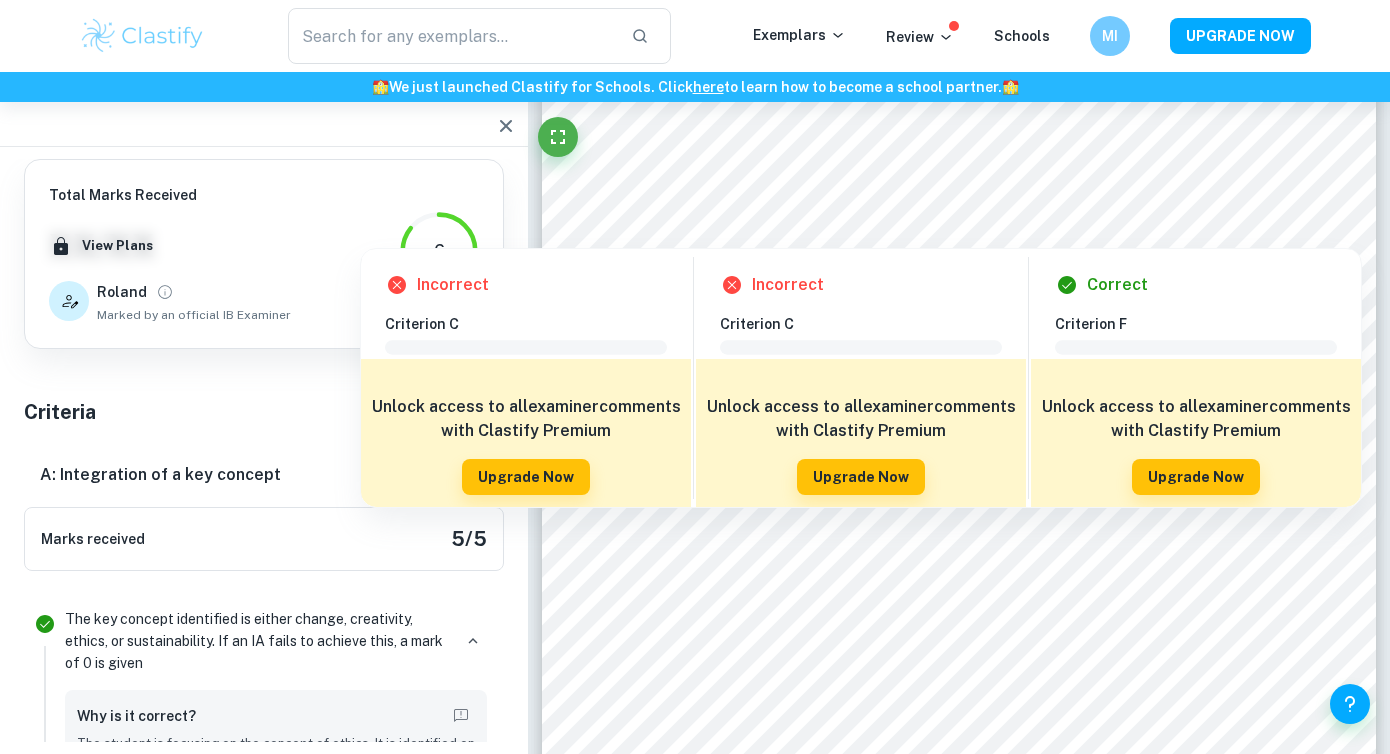 click on "Incorrect Criterion C Comment Unlock access to all  examiner  comments with Clastify Premium Upgrade Now   Incorrect Criterion C Comment Unlock access to all  examiner  comments with Clastify Premium Upgrade Now   Correct Criterion F Comment Unlock access to all  examiner  comments with Clastify Premium Upgrade Now" at bounding box center [861, 373] 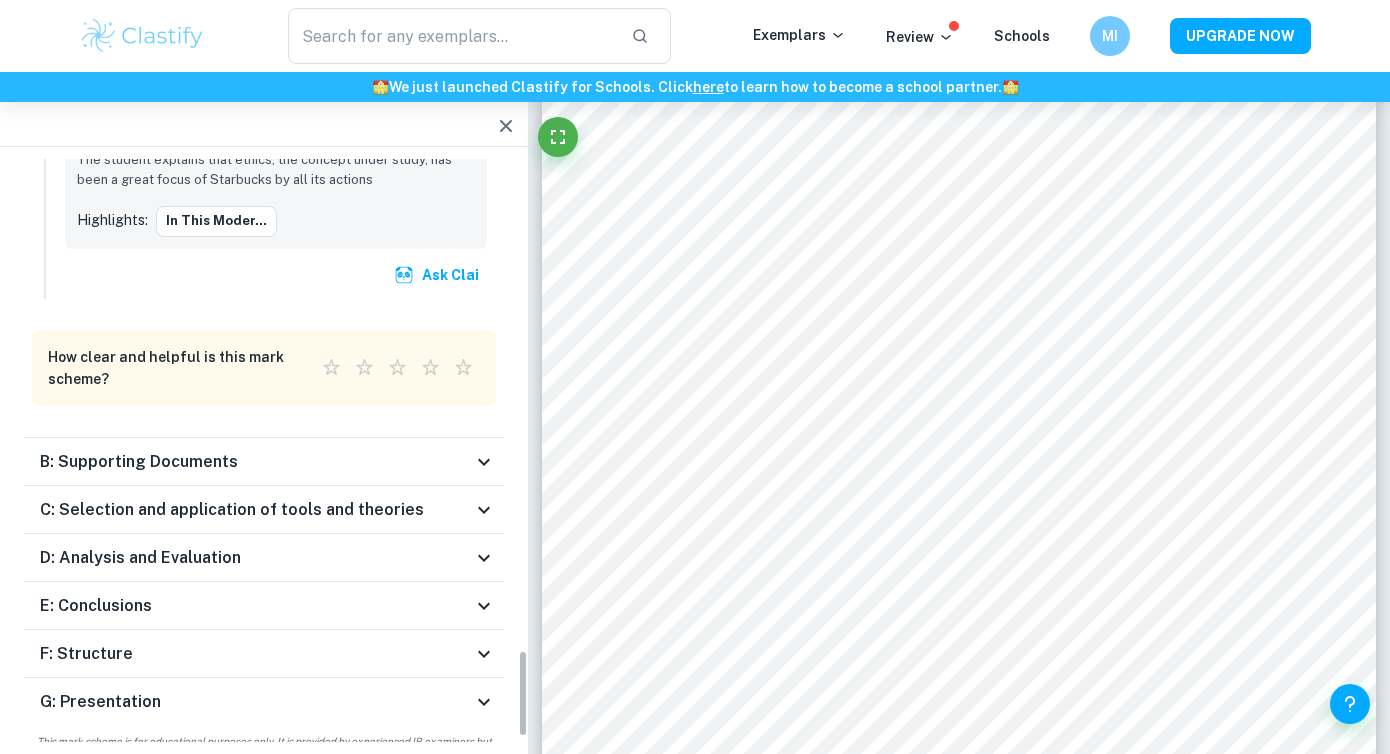 scroll, scrollTop: 3299, scrollLeft: 0, axis: vertical 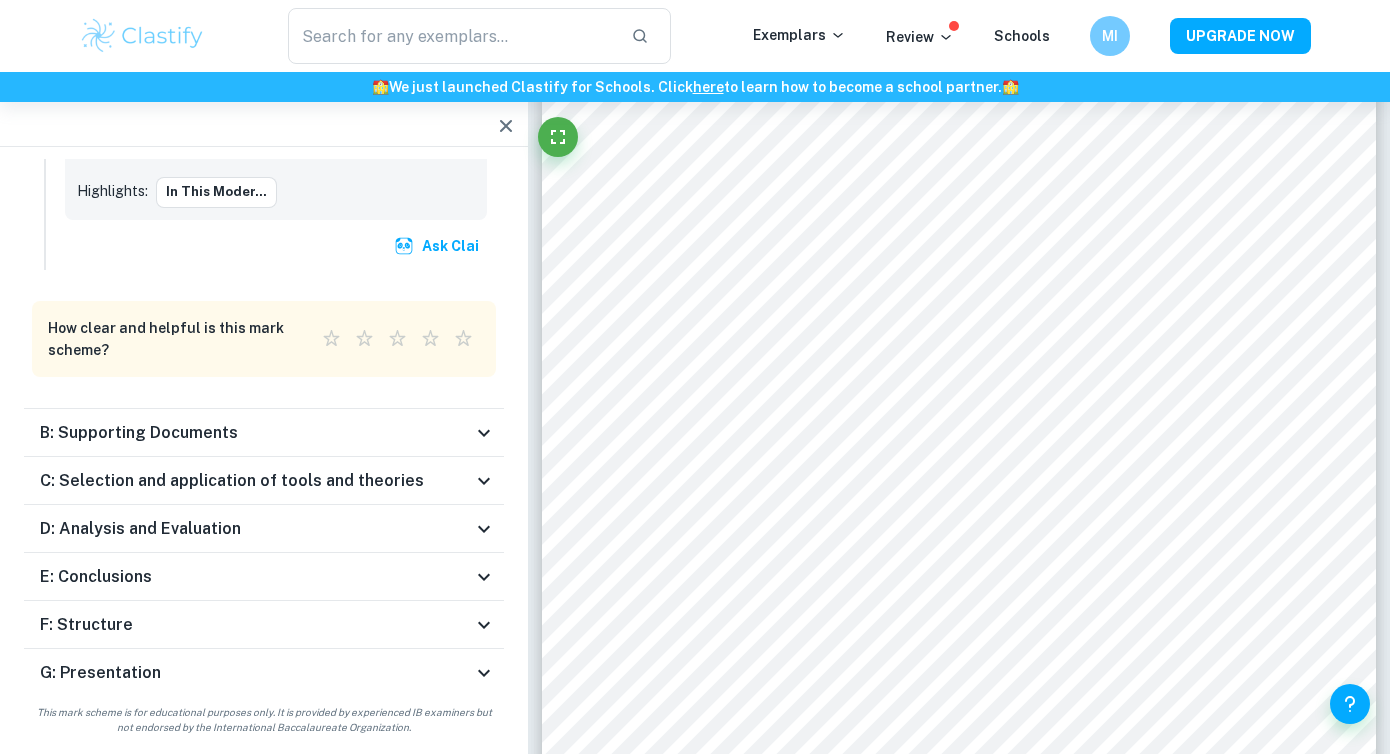 click on "F: Structure" at bounding box center (256, 625) 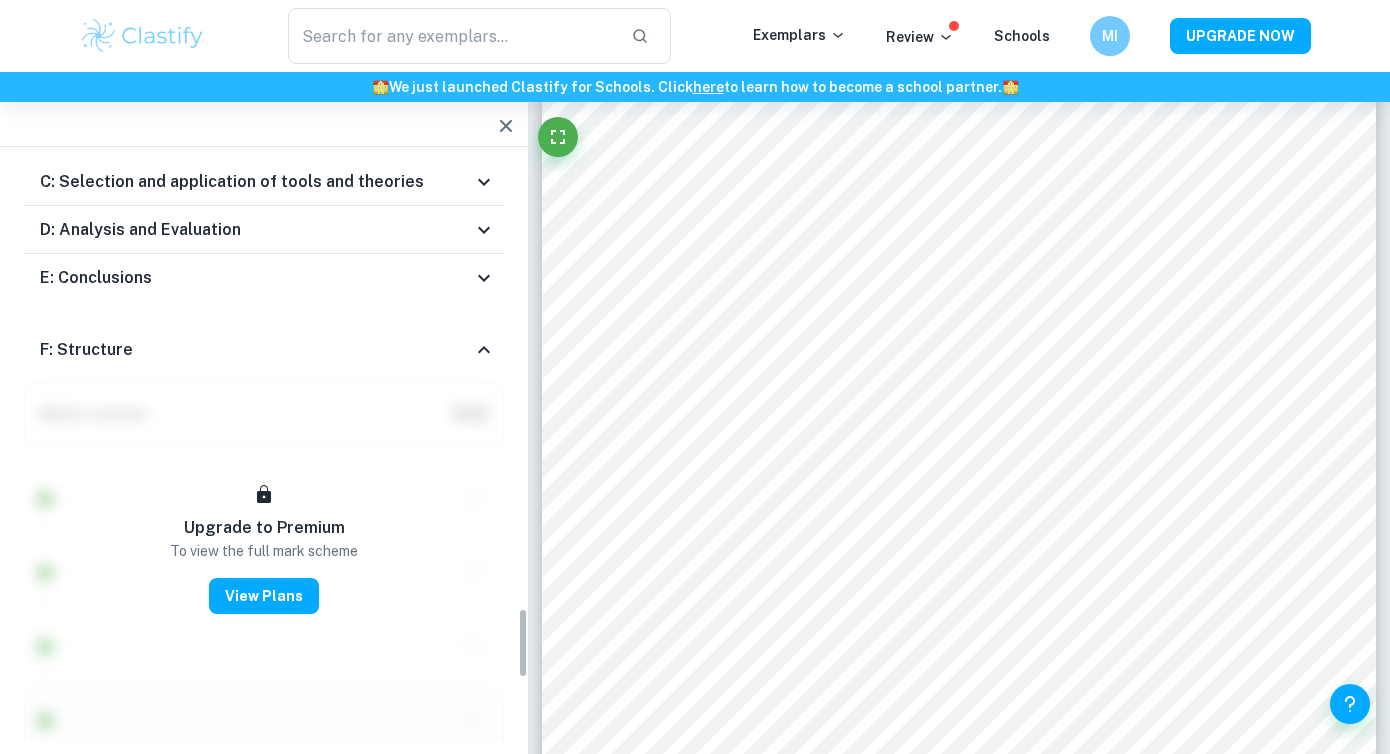 scroll, scrollTop: 3570, scrollLeft: 0, axis: vertical 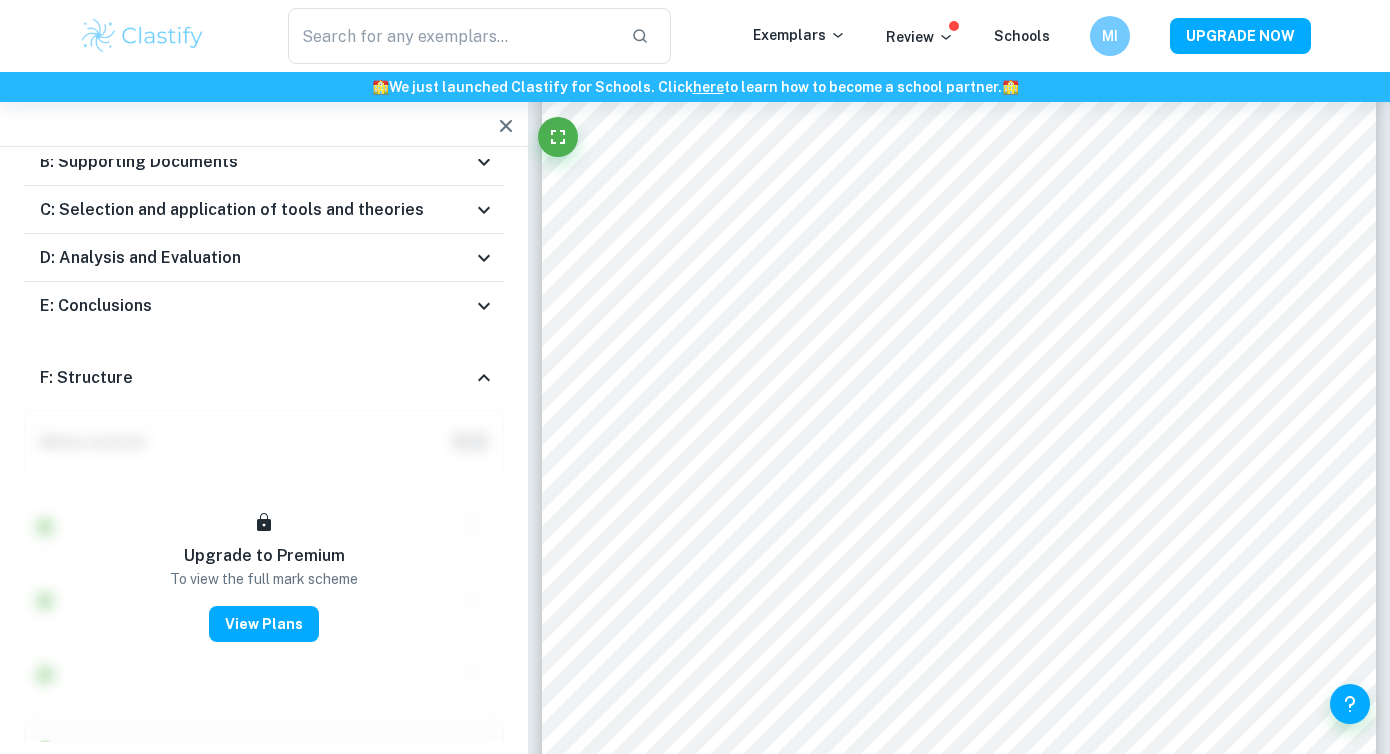 click 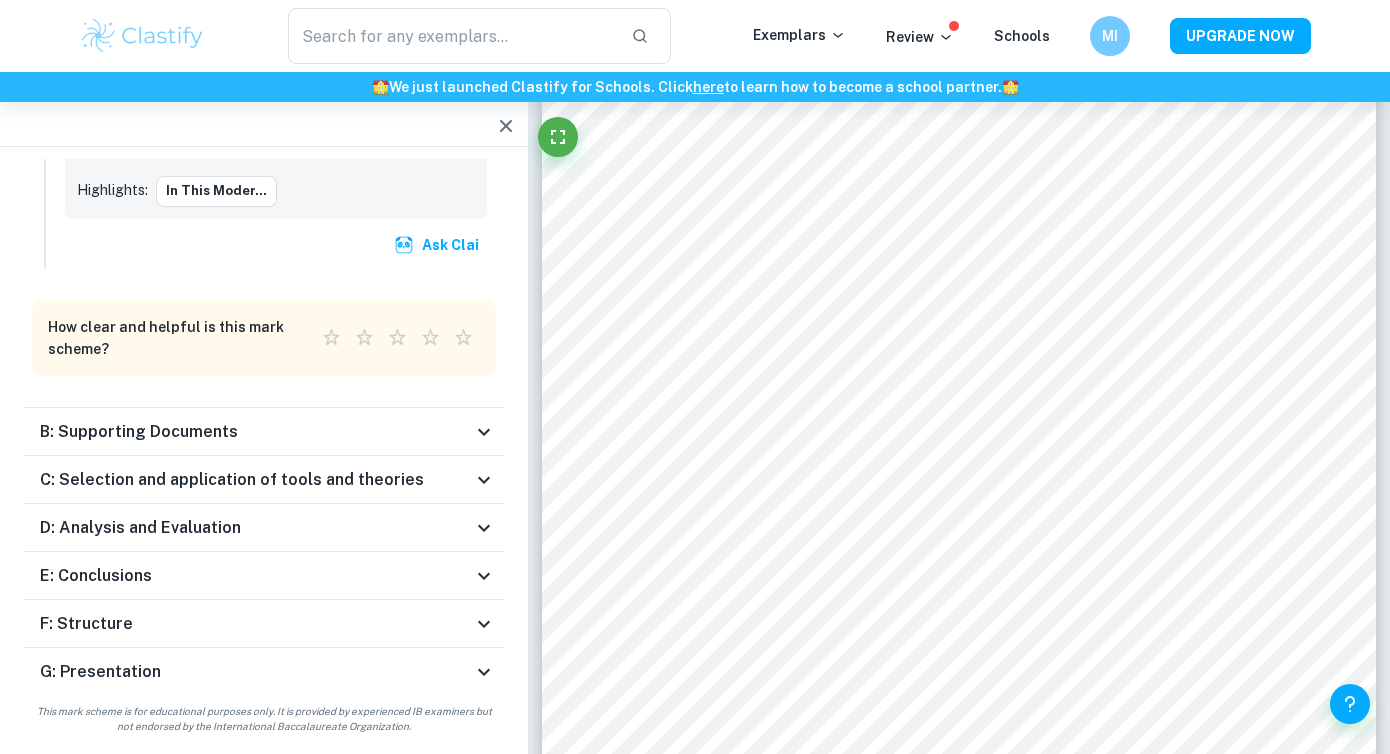 scroll, scrollTop: 3299, scrollLeft: 0, axis: vertical 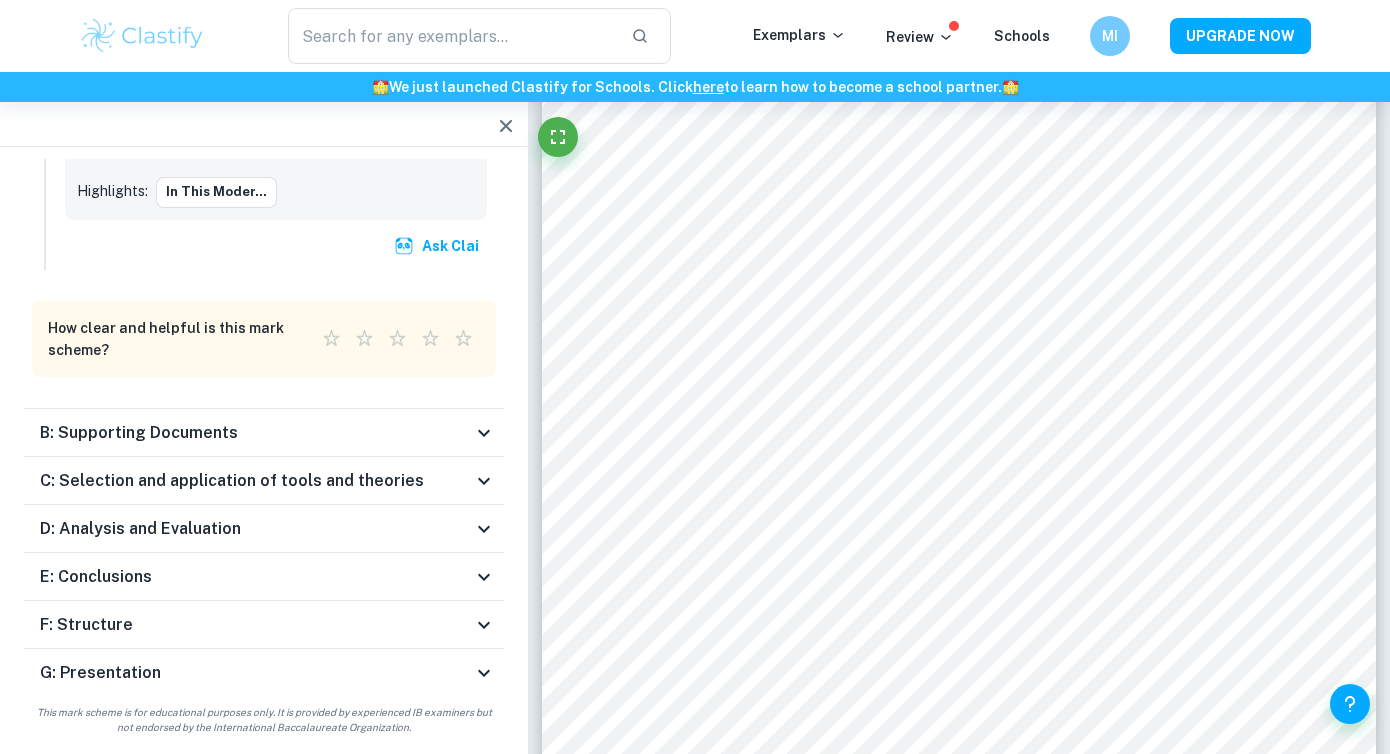 click on "C: Selection and application of tools and theories" at bounding box center (232, 481) 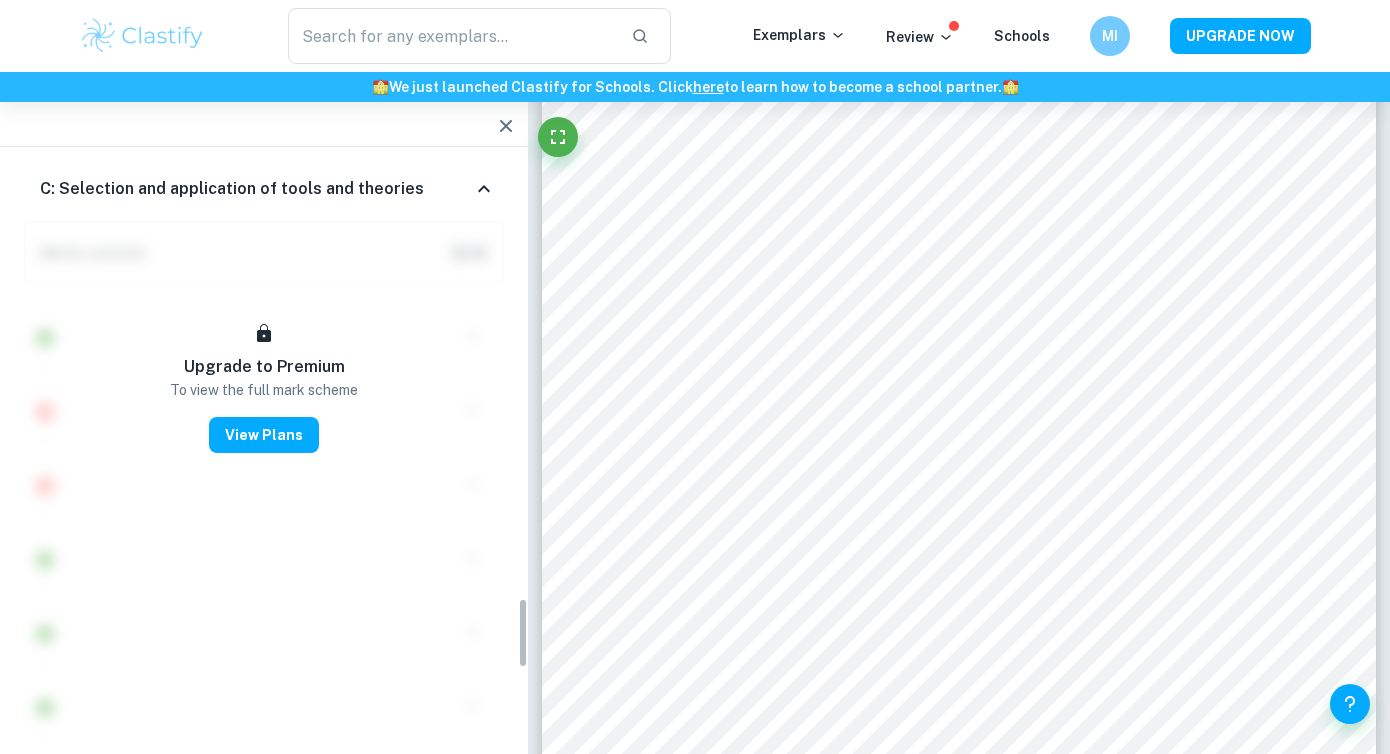 scroll, scrollTop: 3514, scrollLeft: 0, axis: vertical 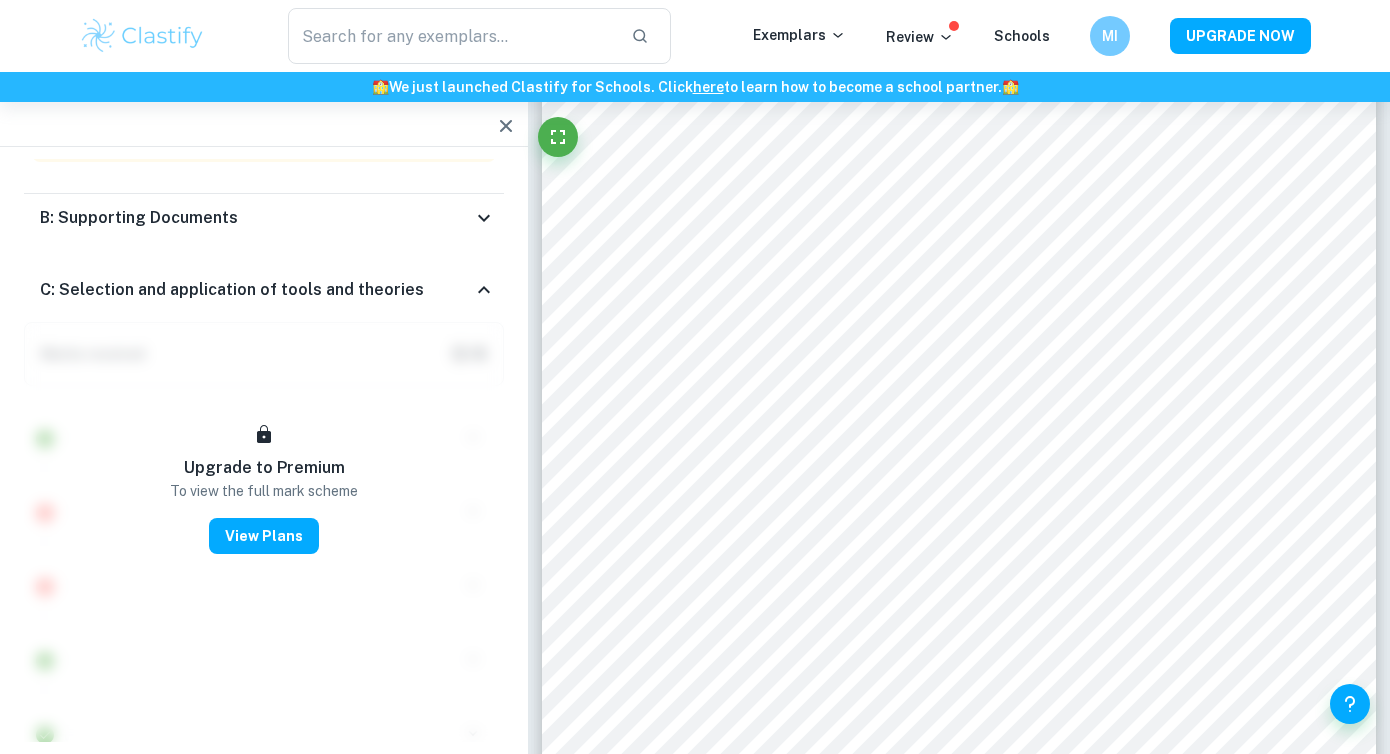 click 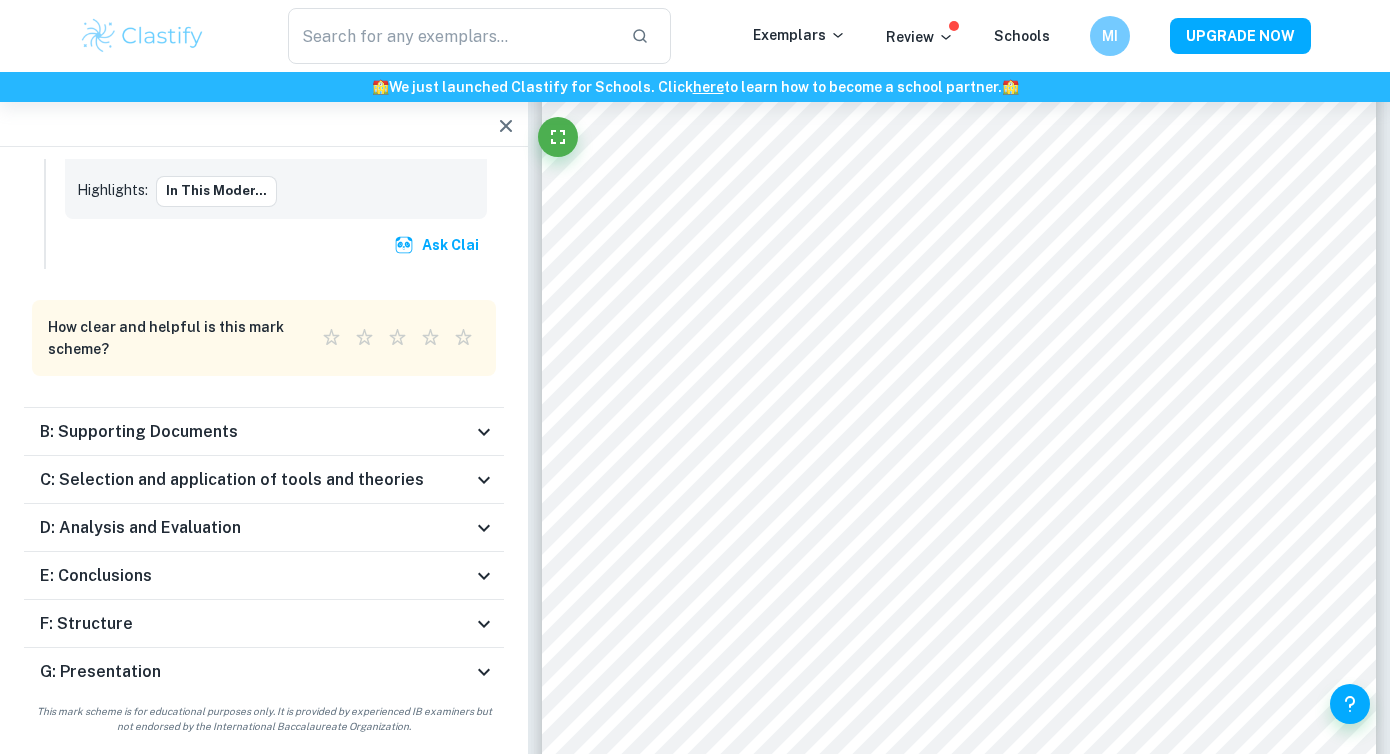 scroll, scrollTop: 3299, scrollLeft: 0, axis: vertical 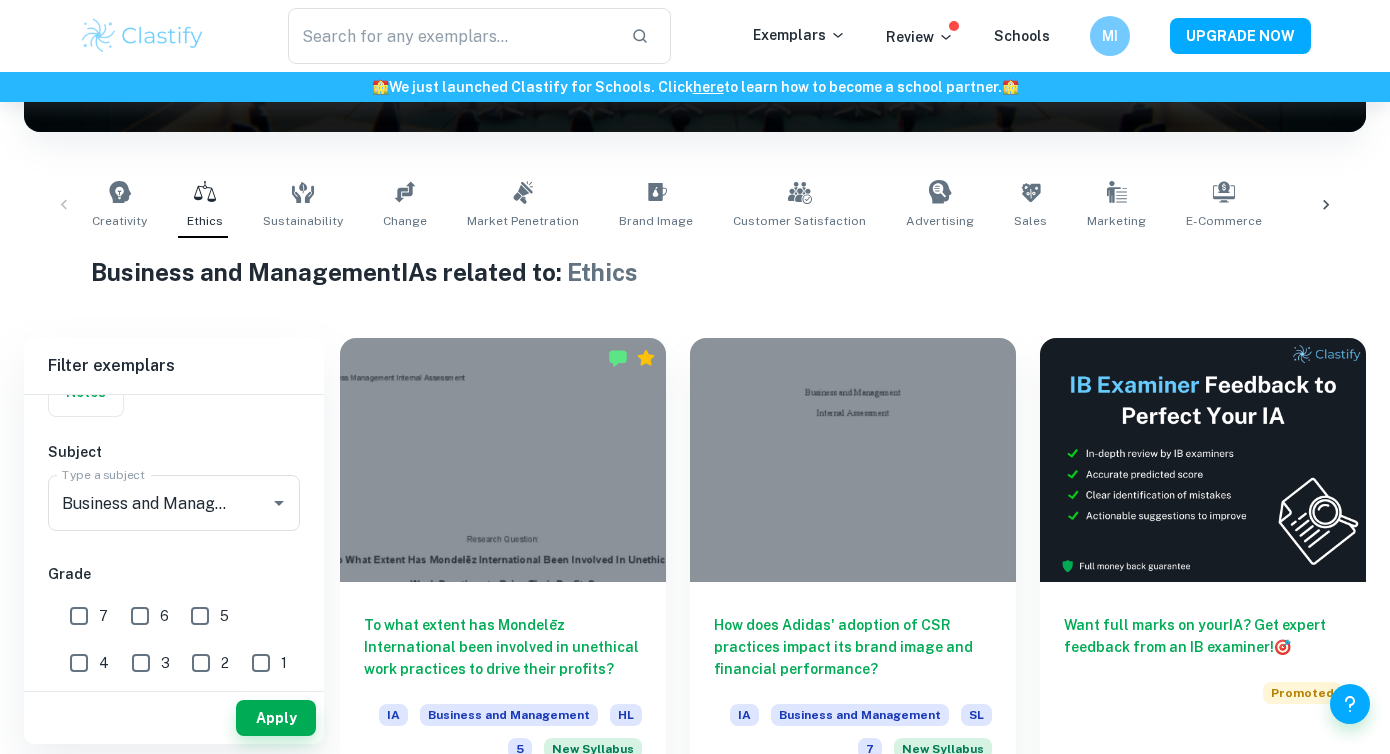 click on "7" at bounding box center [79, 616] 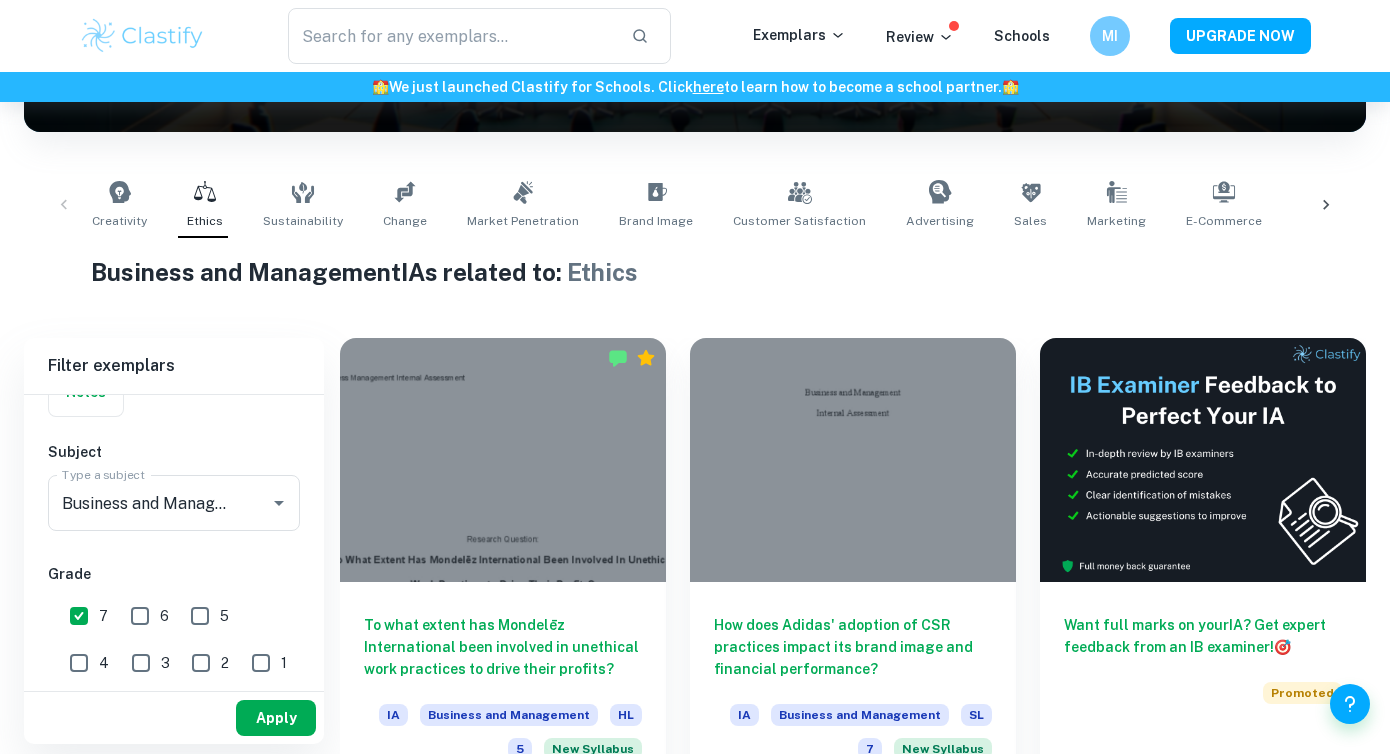 click on "Apply" at bounding box center [276, 718] 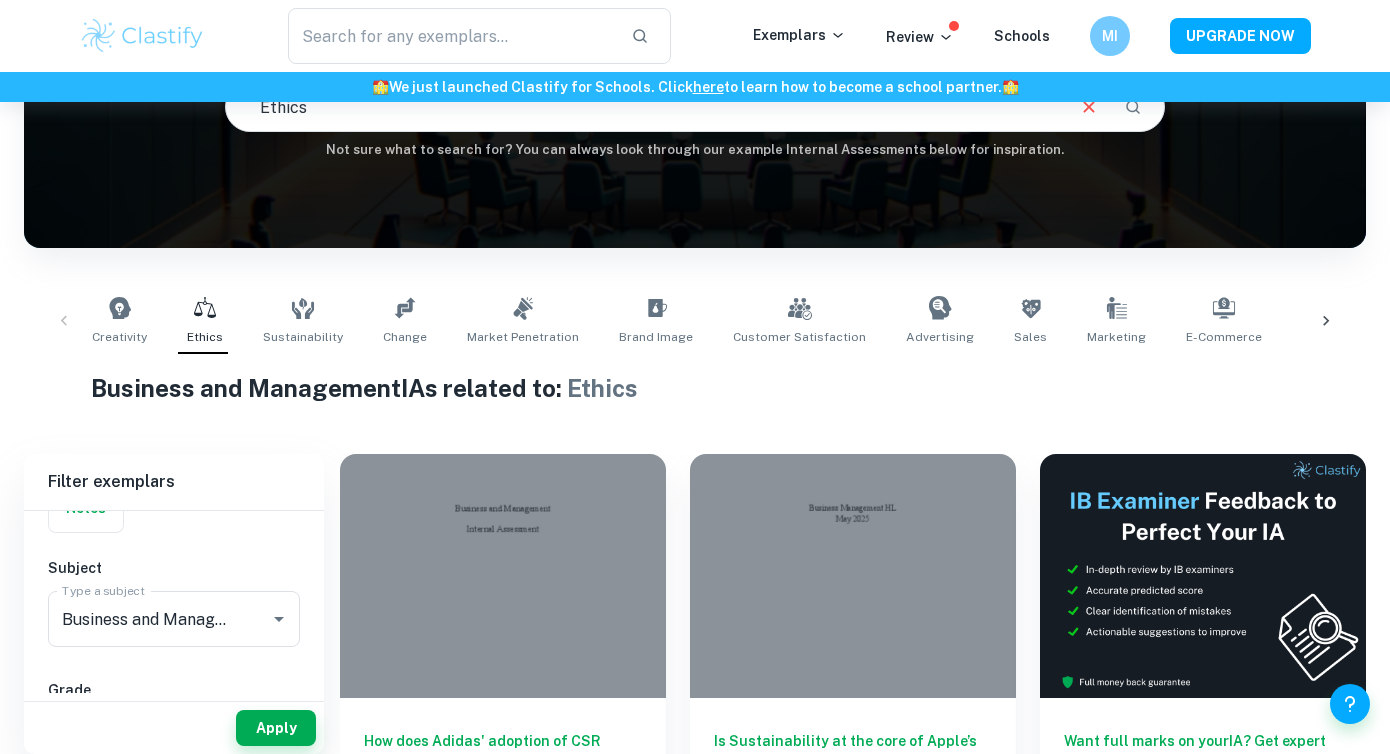 scroll, scrollTop: 228, scrollLeft: 0, axis: vertical 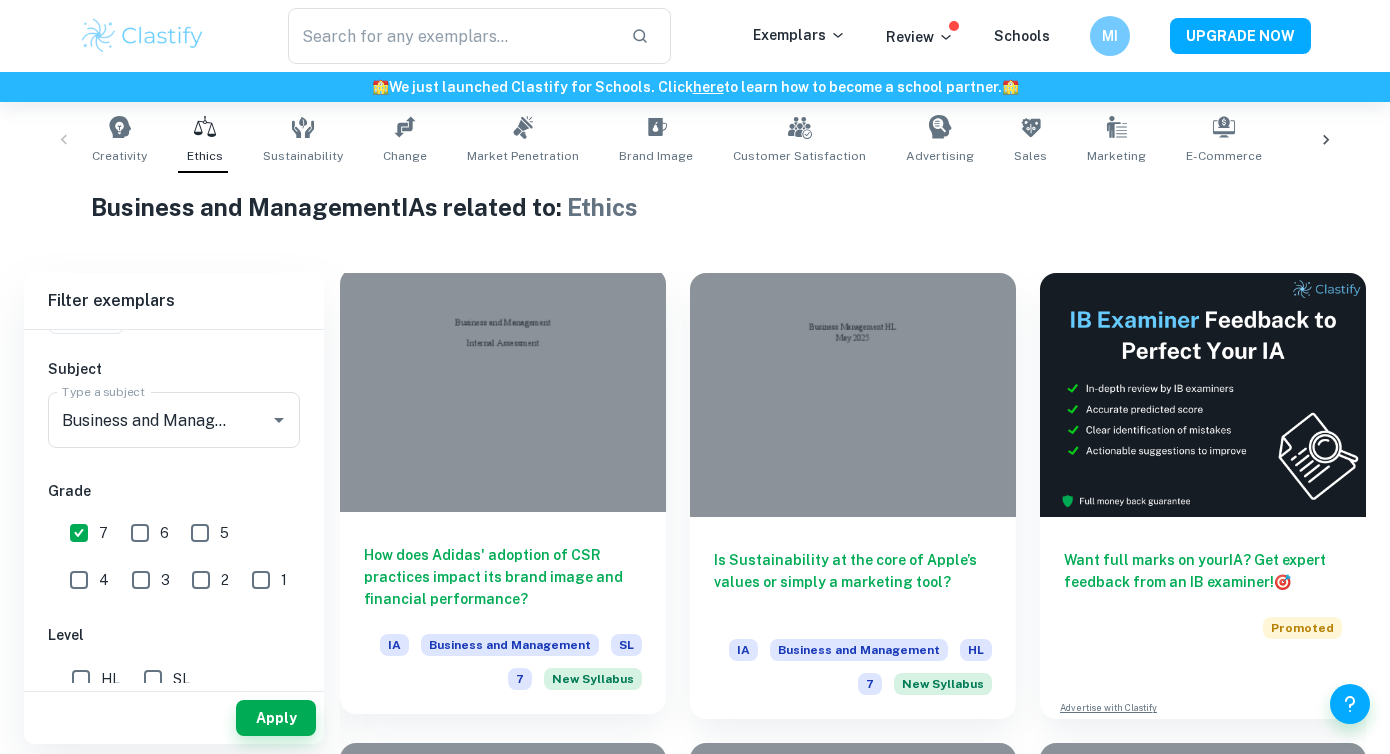 click at bounding box center [503, 390] 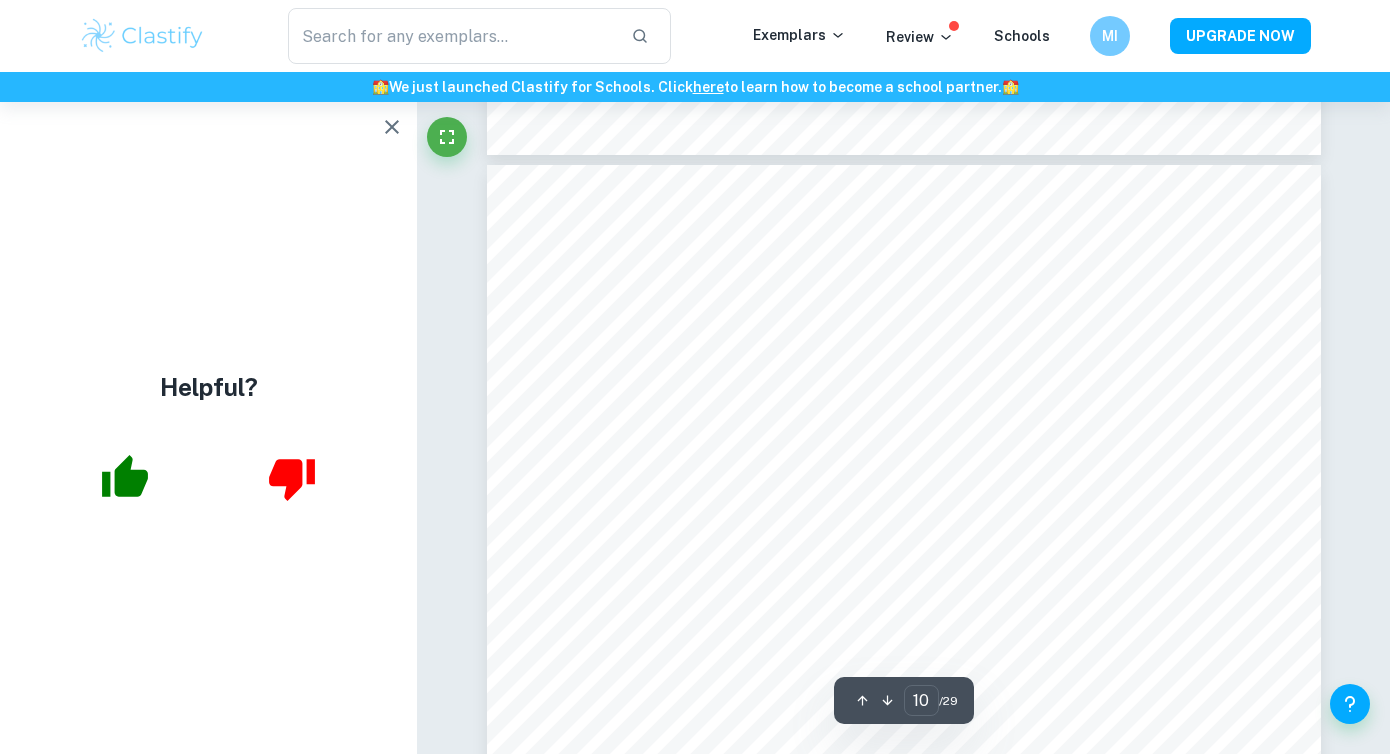 scroll, scrollTop: 11082, scrollLeft: 0, axis: vertical 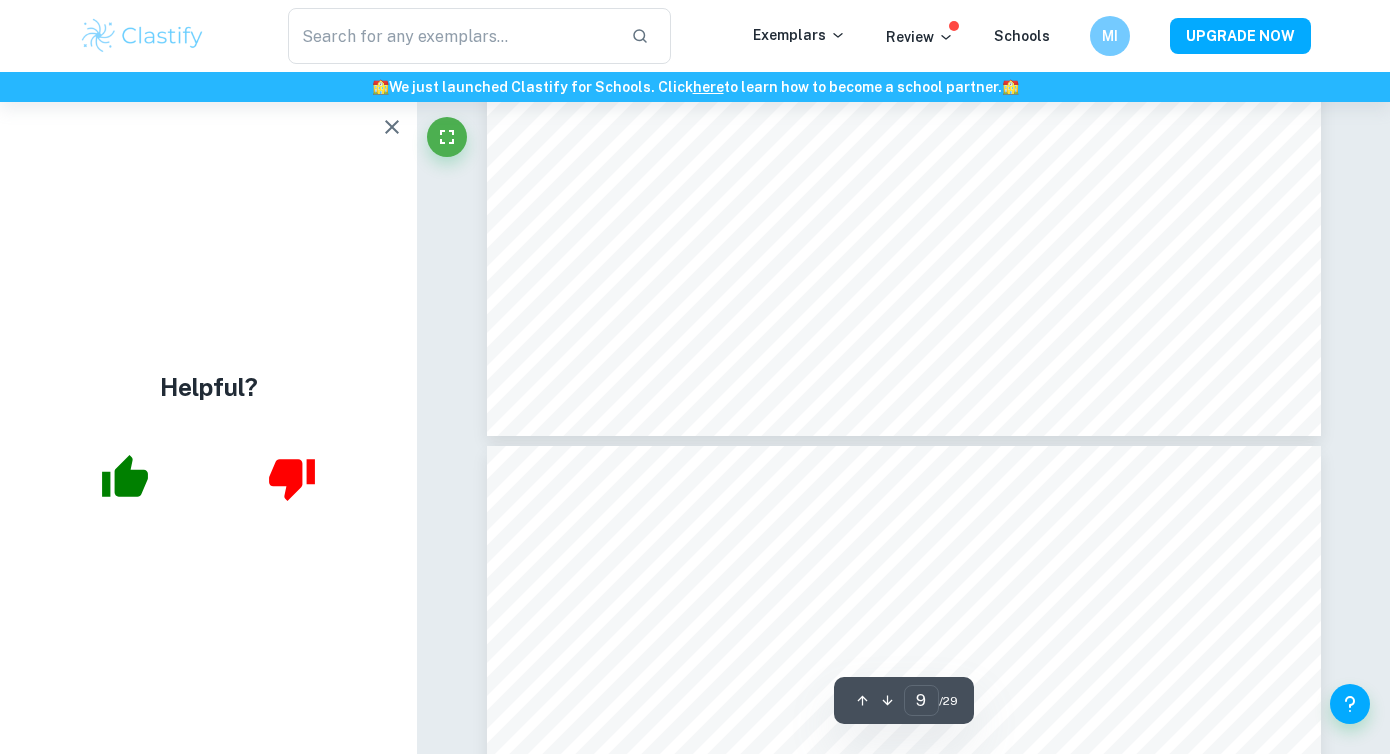 type on "10" 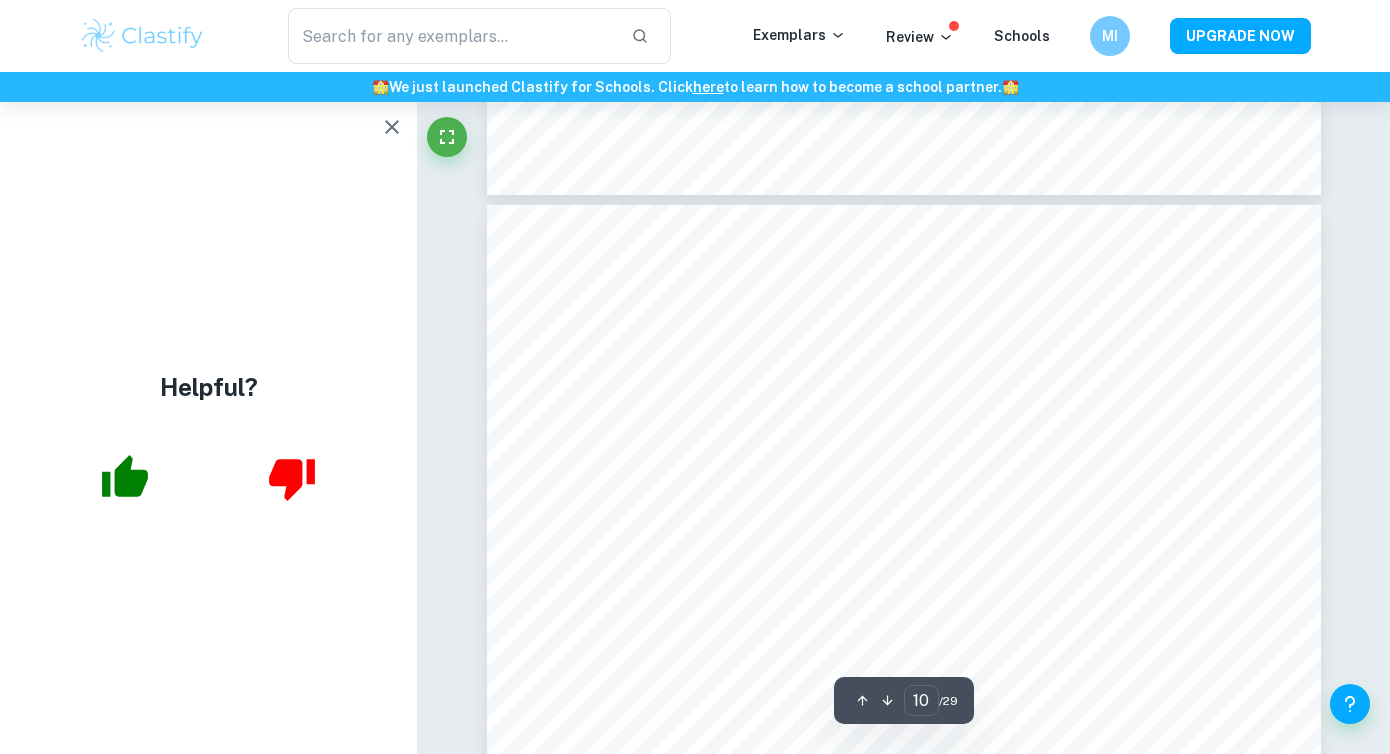 scroll, scrollTop: 11019, scrollLeft: 0, axis: vertical 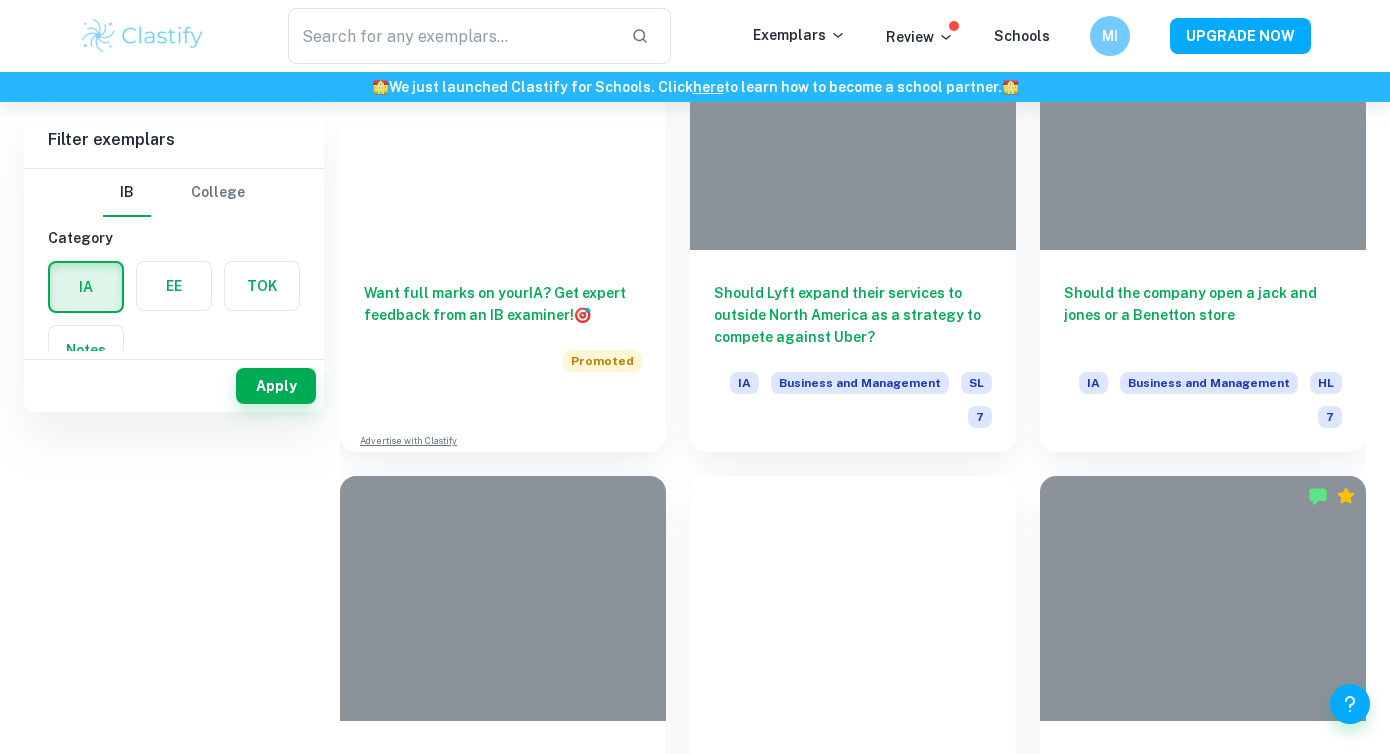 click on "Ethics" at bounding box center [209, -10478] 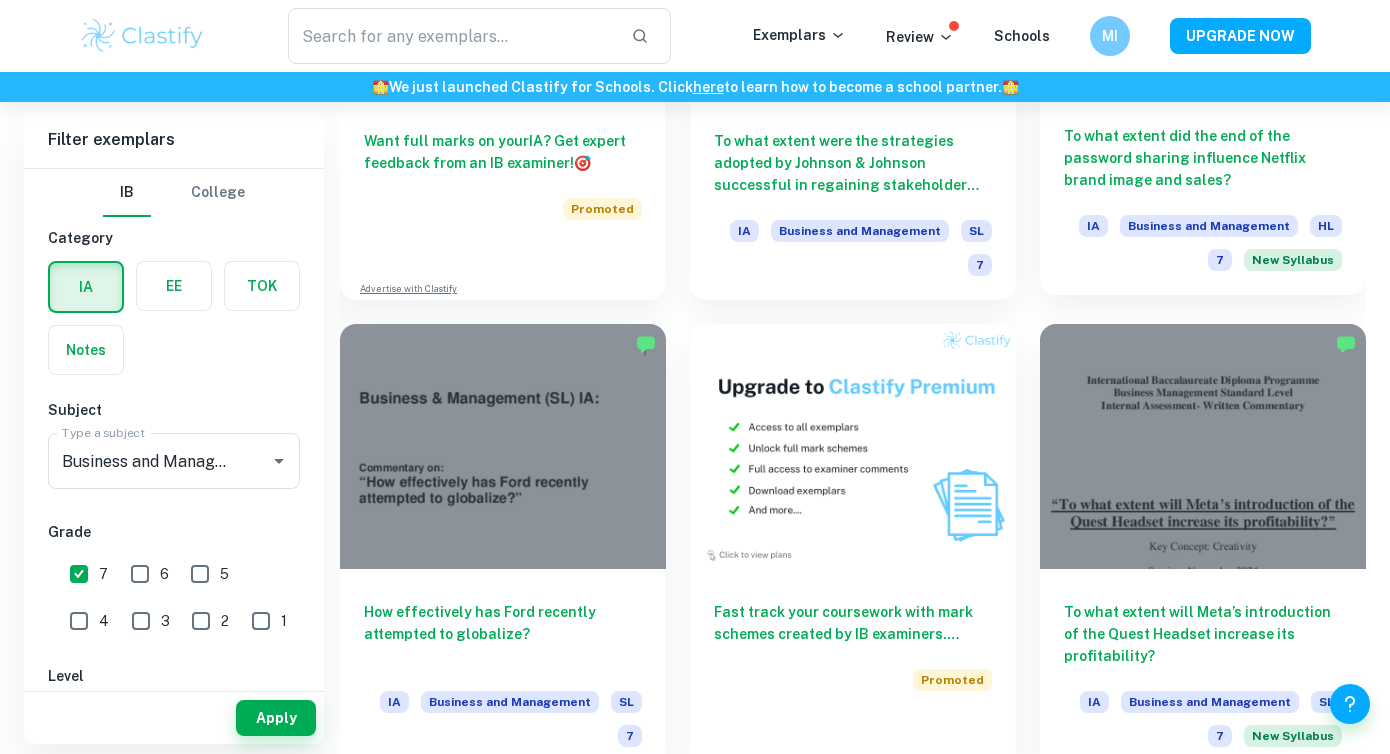 scroll, scrollTop: 3646, scrollLeft: 0, axis: vertical 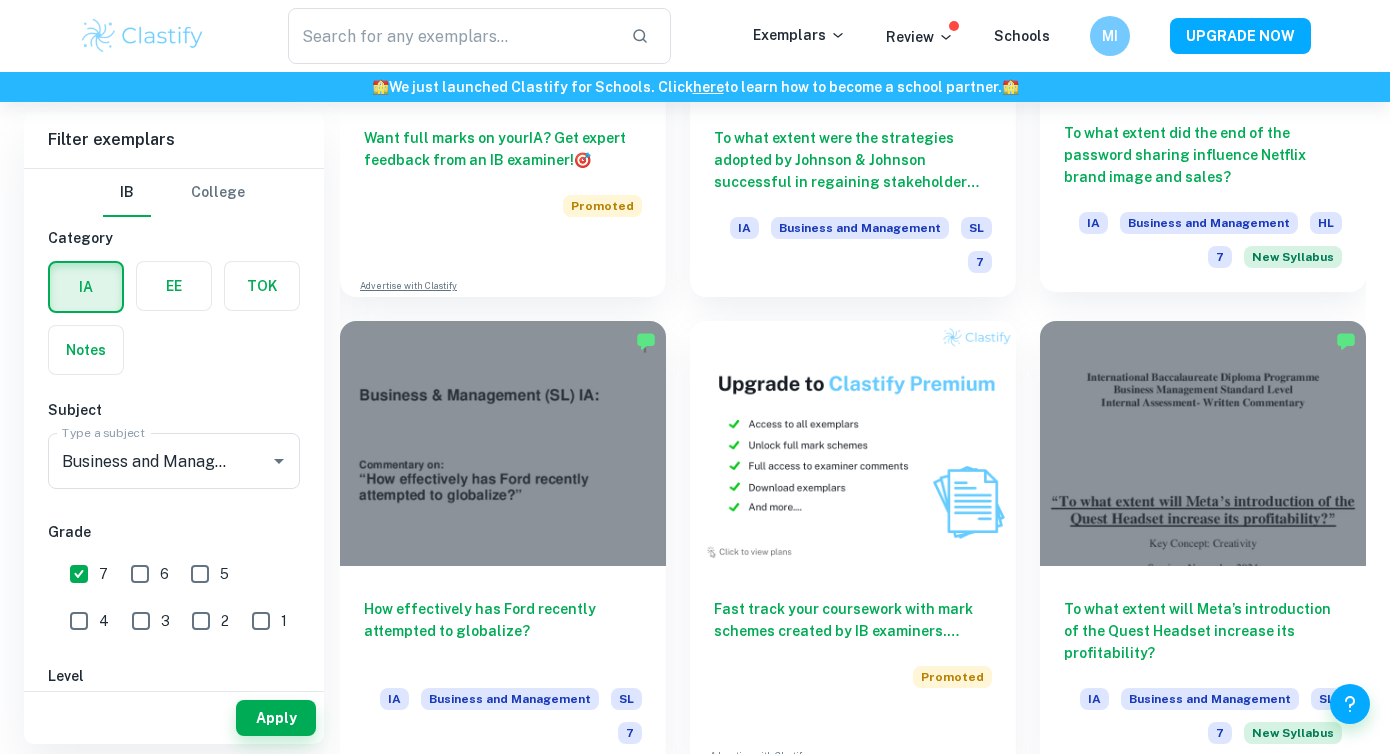 click on "To what extent did the end of the password sharing influence Netflix brand image and sales?" at bounding box center (1203, 155) 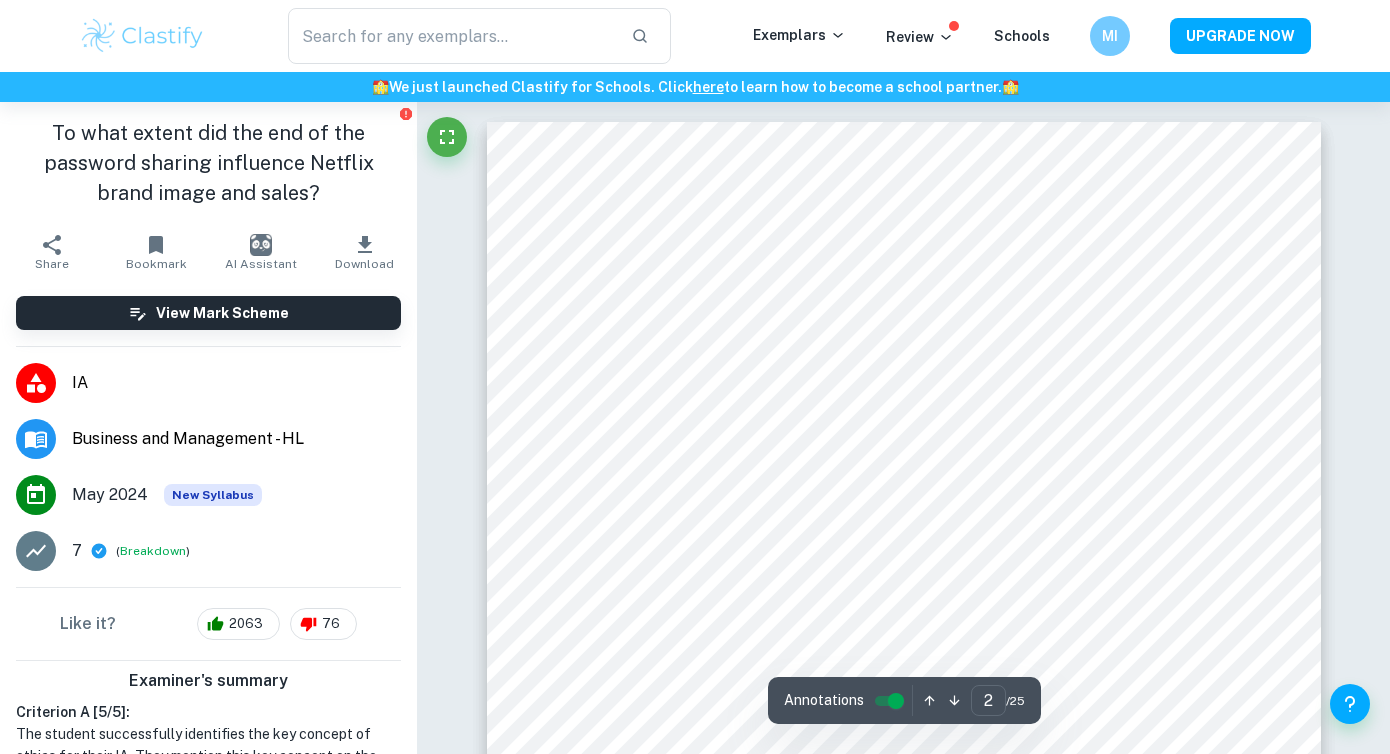 scroll, scrollTop: 1224, scrollLeft: 0, axis: vertical 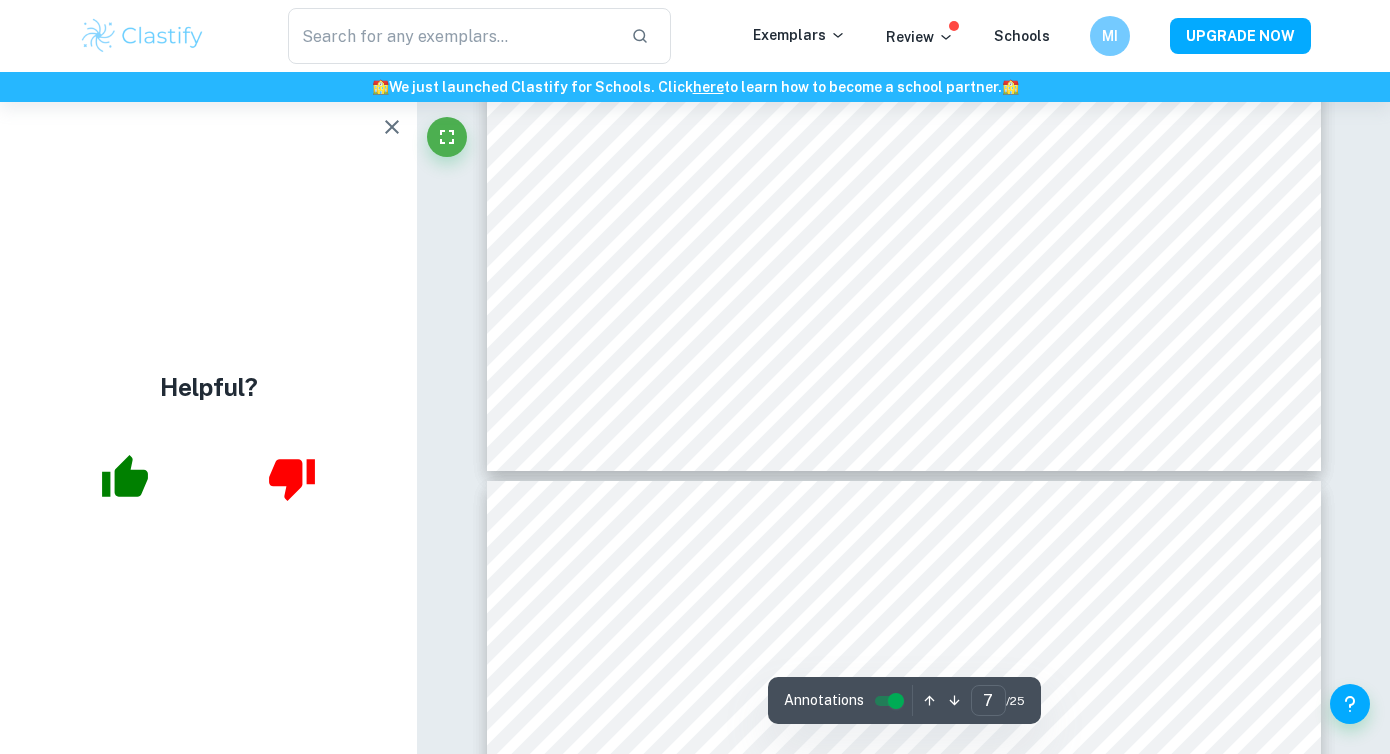 type on "8" 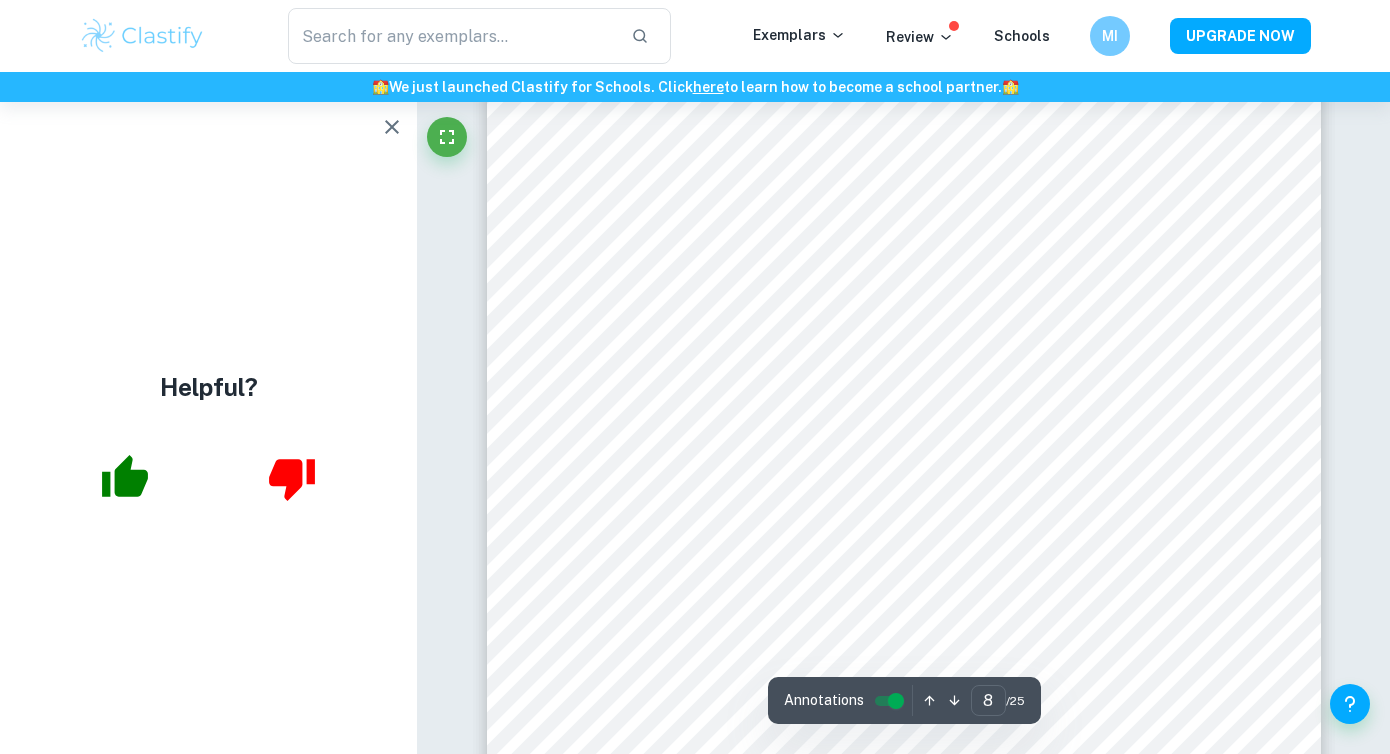 scroll, scrollTop: 8609, scrollLeft: 0, axis: vertical 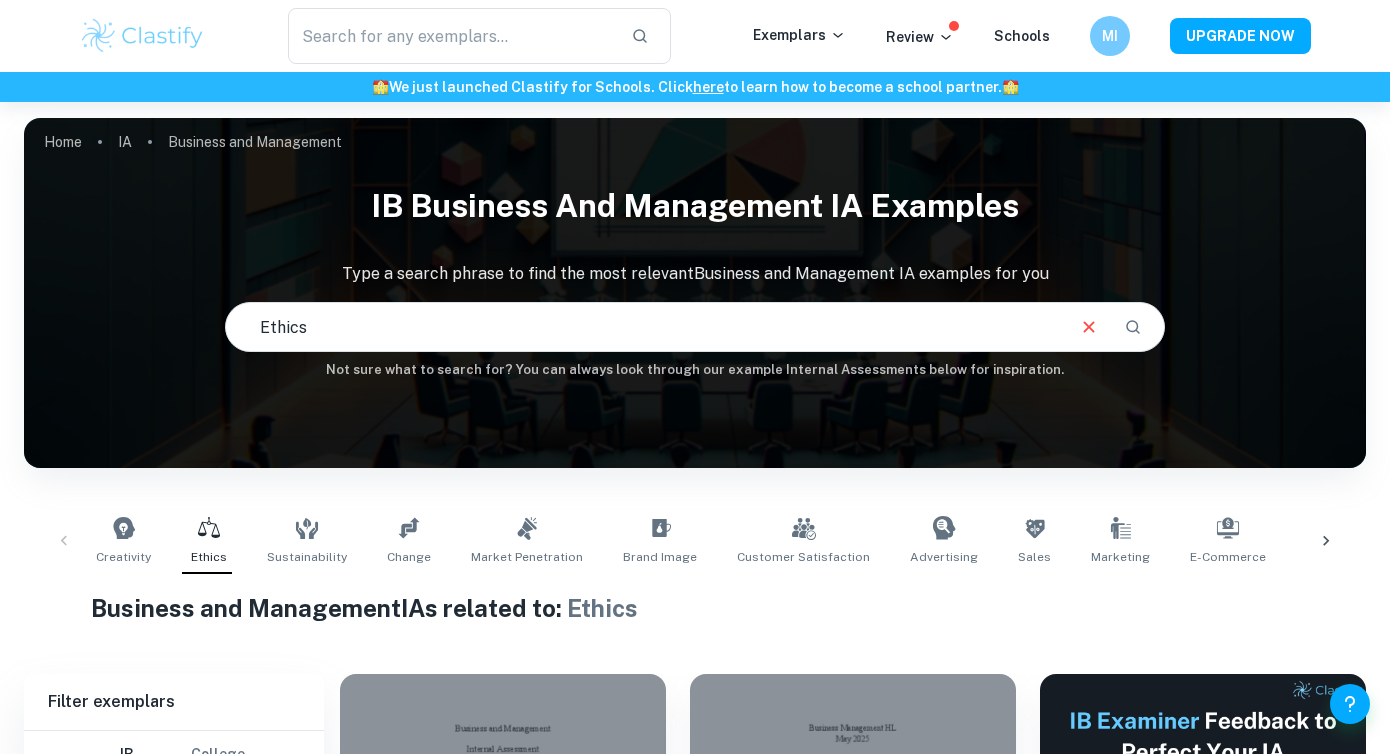 click on "Creativity Ethics Sustainability Change Market Penetration Brand Image Customer Satisfaction Advertising Sales Marketing E-commerce Corporate Profitability Human Resources Business Expansion Franchising Joint Ventures Stakeholder Conflicts Globalization Product Development Acquisition and Growth CSR Competitiveness Price Service Improvement Innovation" at bounding box center [695, 541] 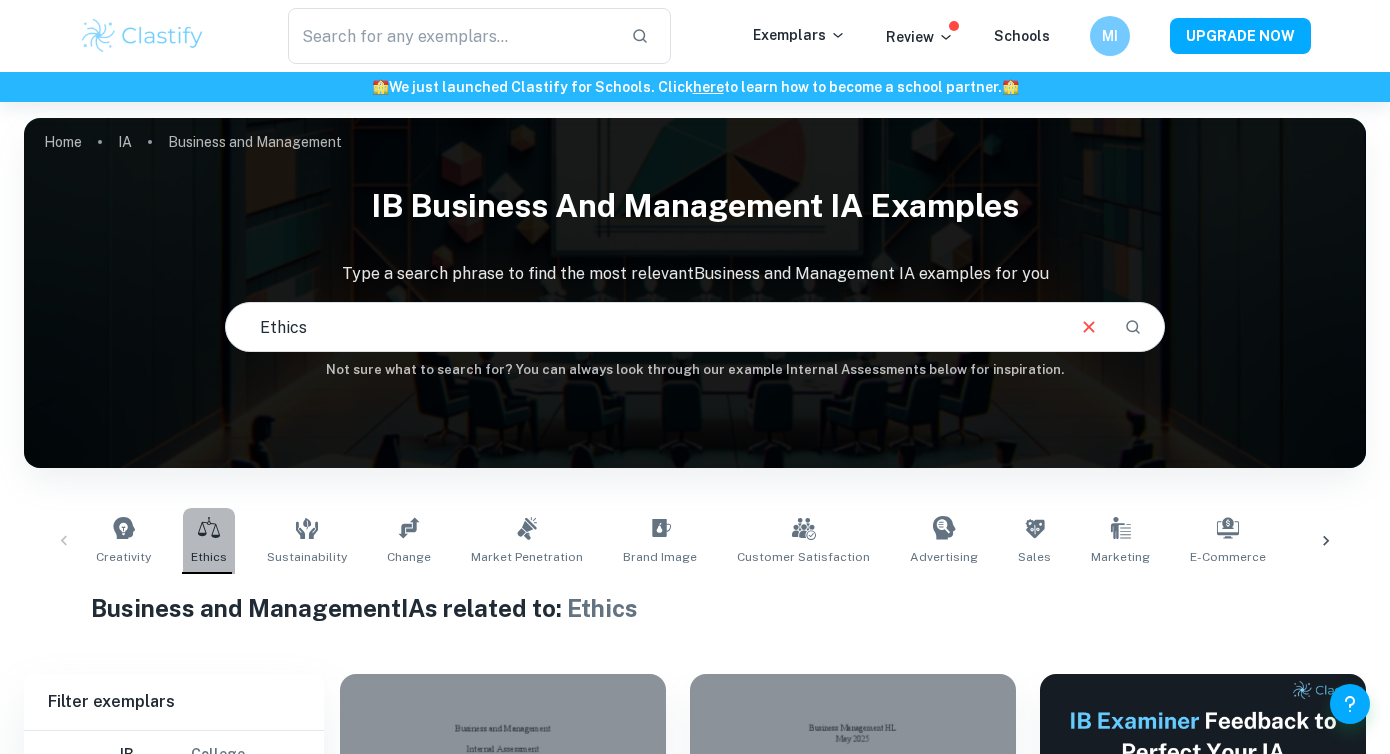 click 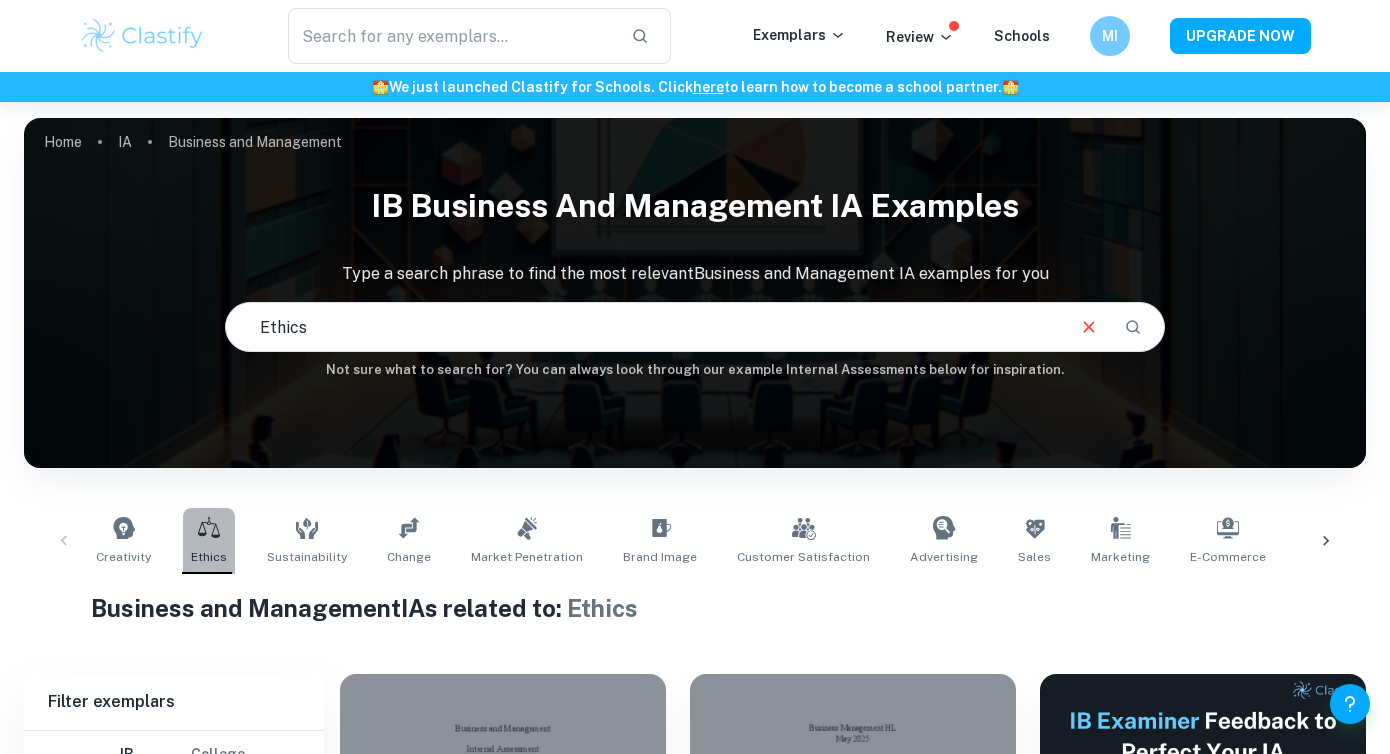 click 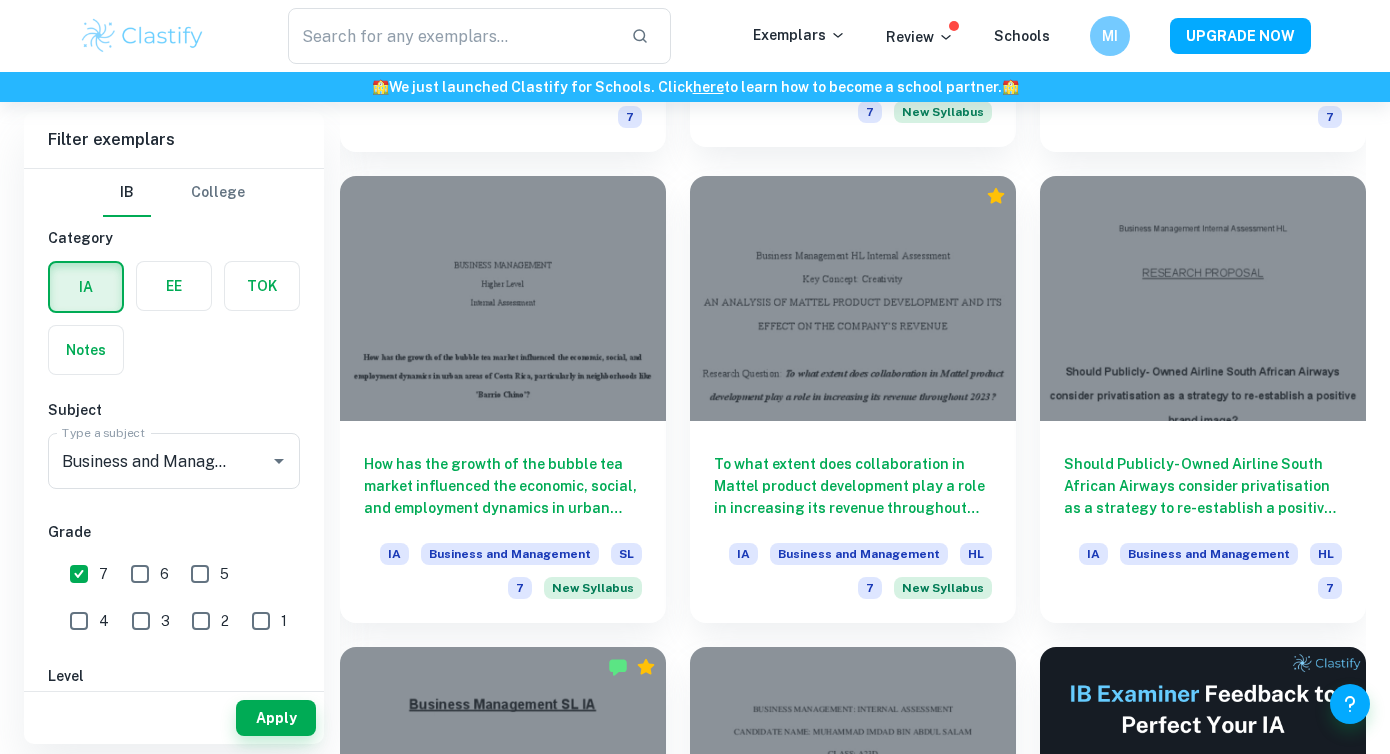 scroll, scrollTop: 15084, scrollLeft: 0, axis: vertical 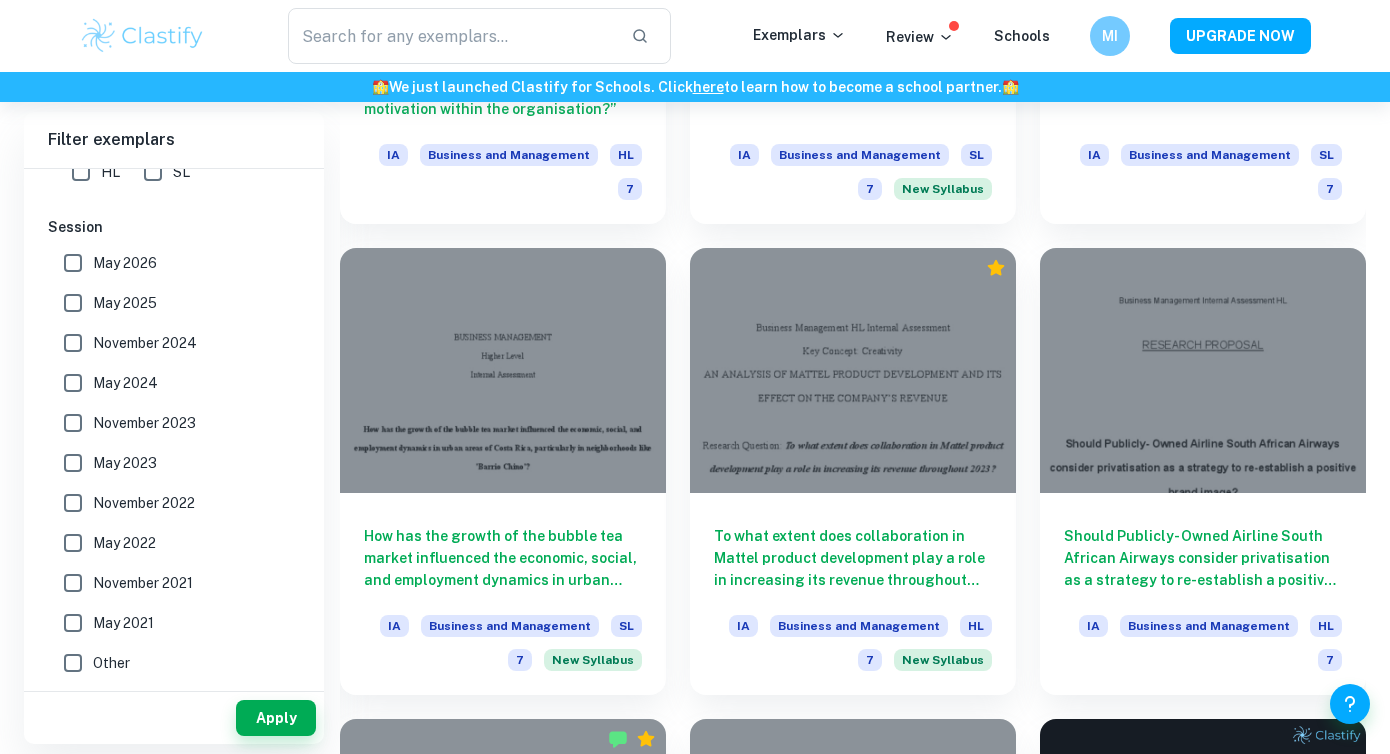 click on "HL" at bounding box center [81, 172] 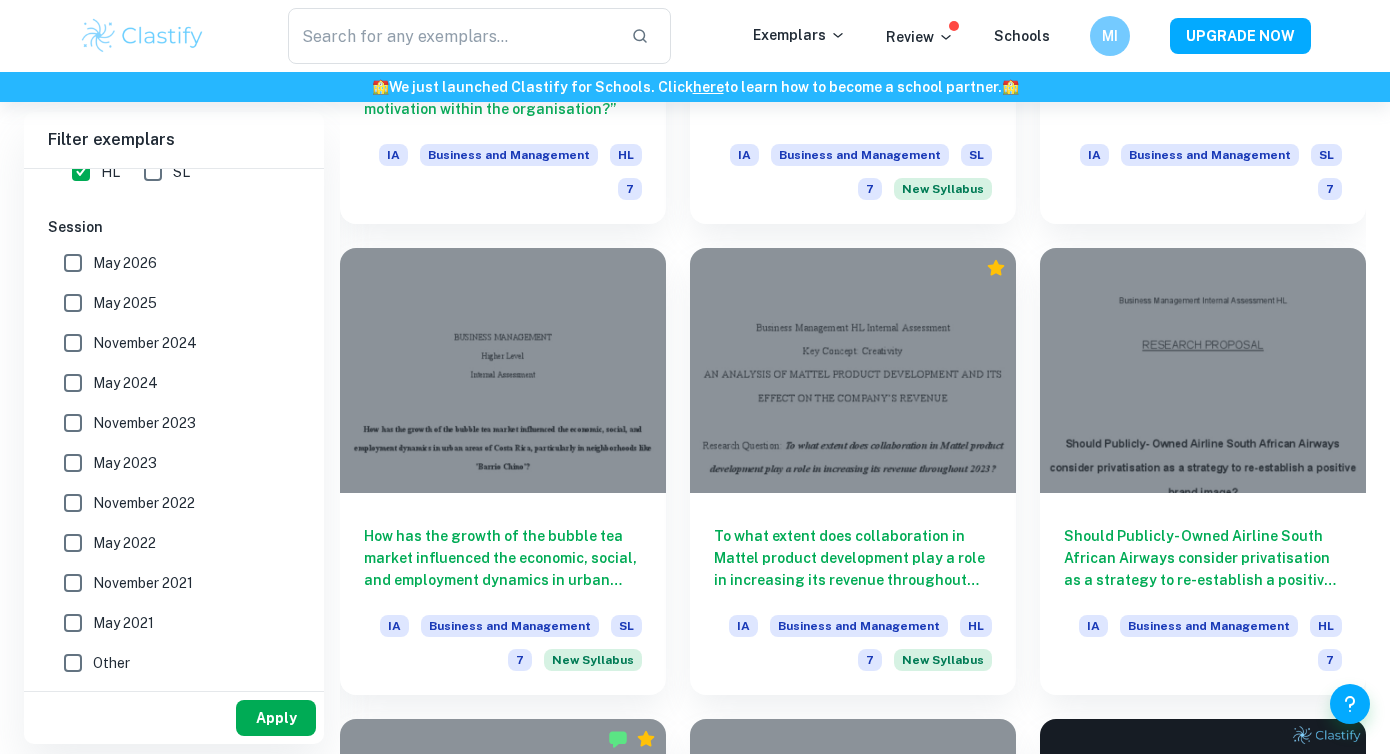 click on "Apply" at bounding box center (276, 718) 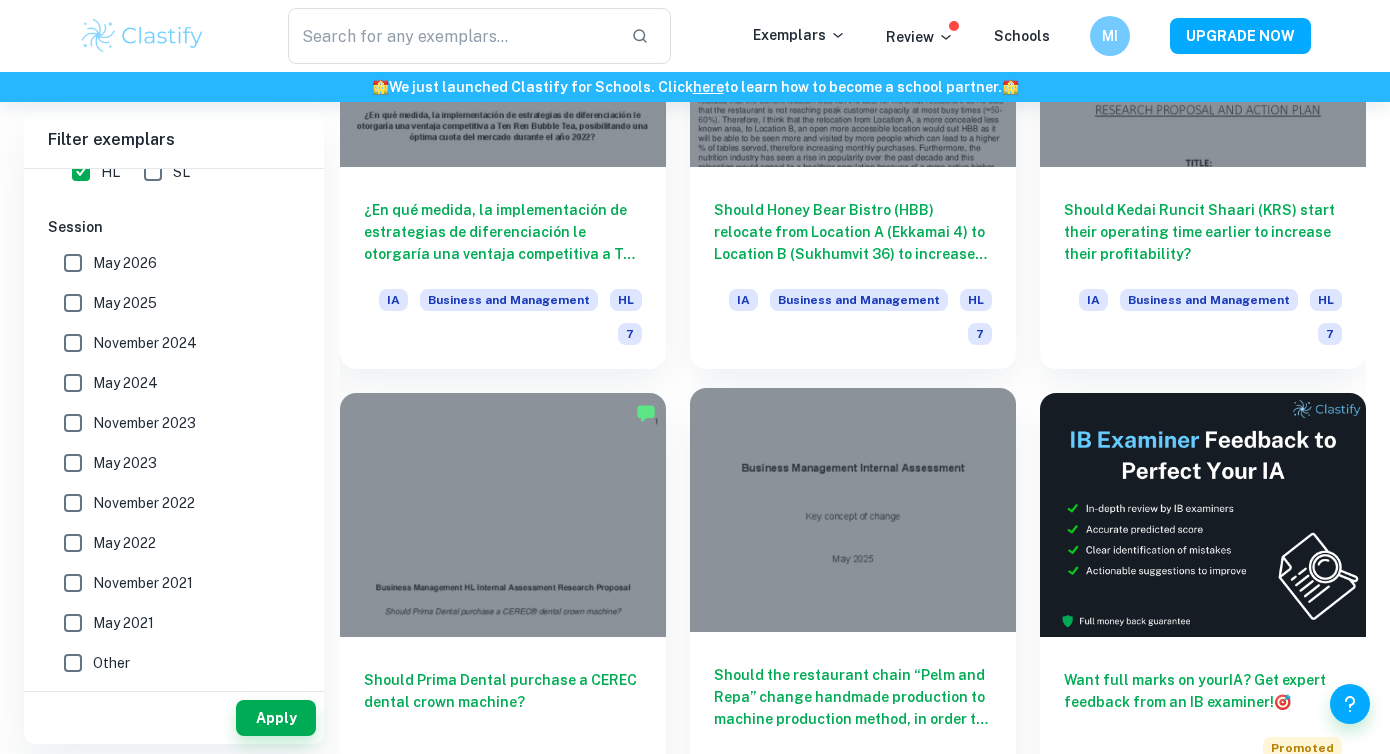 scroll, scrollTop: 15422, scrollLeft: 0, axis: vertical 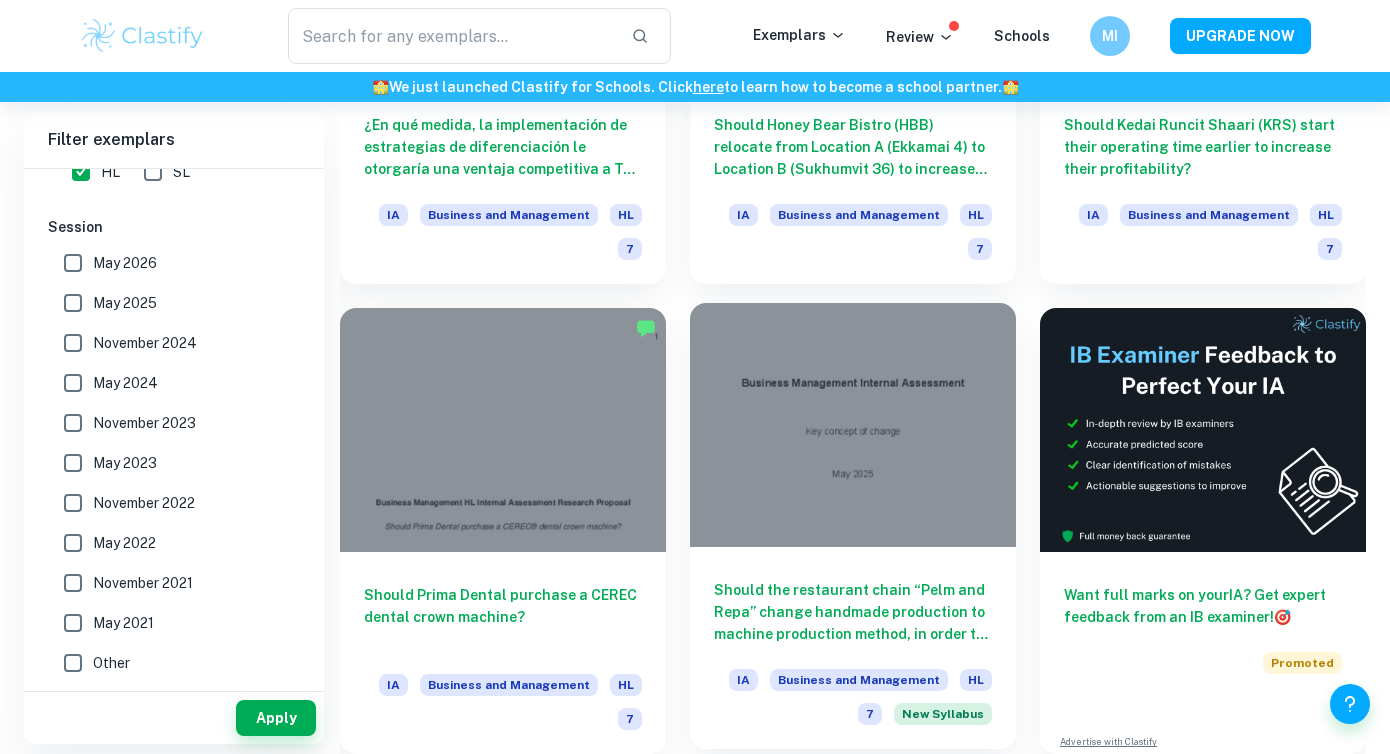 click at bounding box center [853, 425] 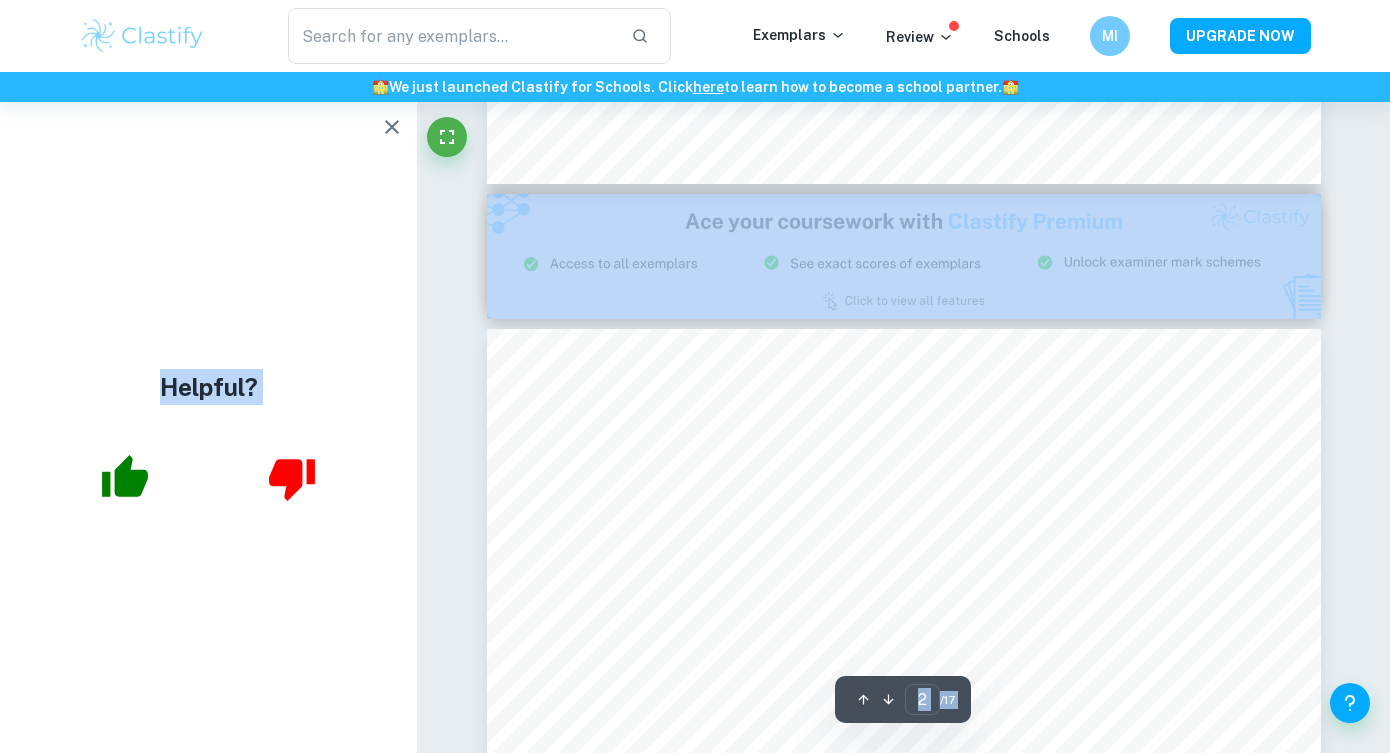 scroll, scrollTop: 849, scrollLeft: 0, axis: vertical 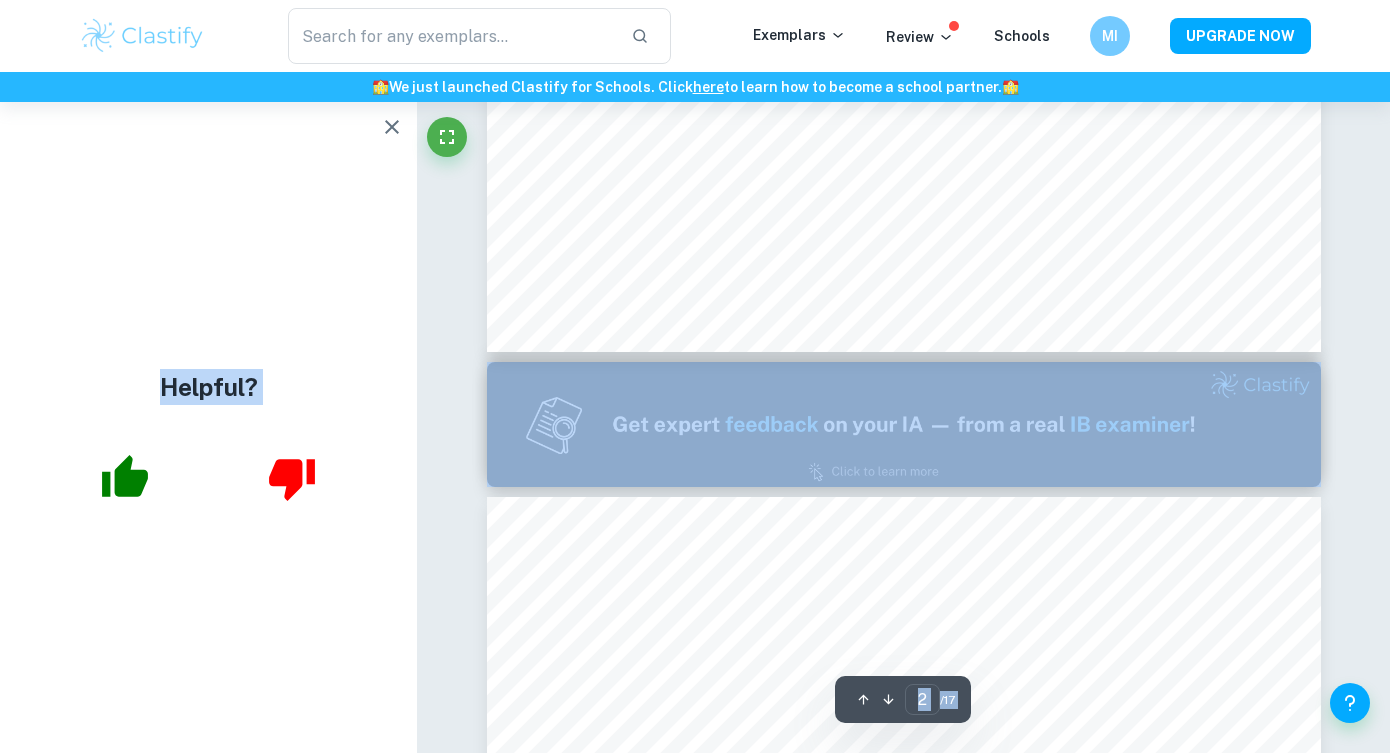 type on "1" 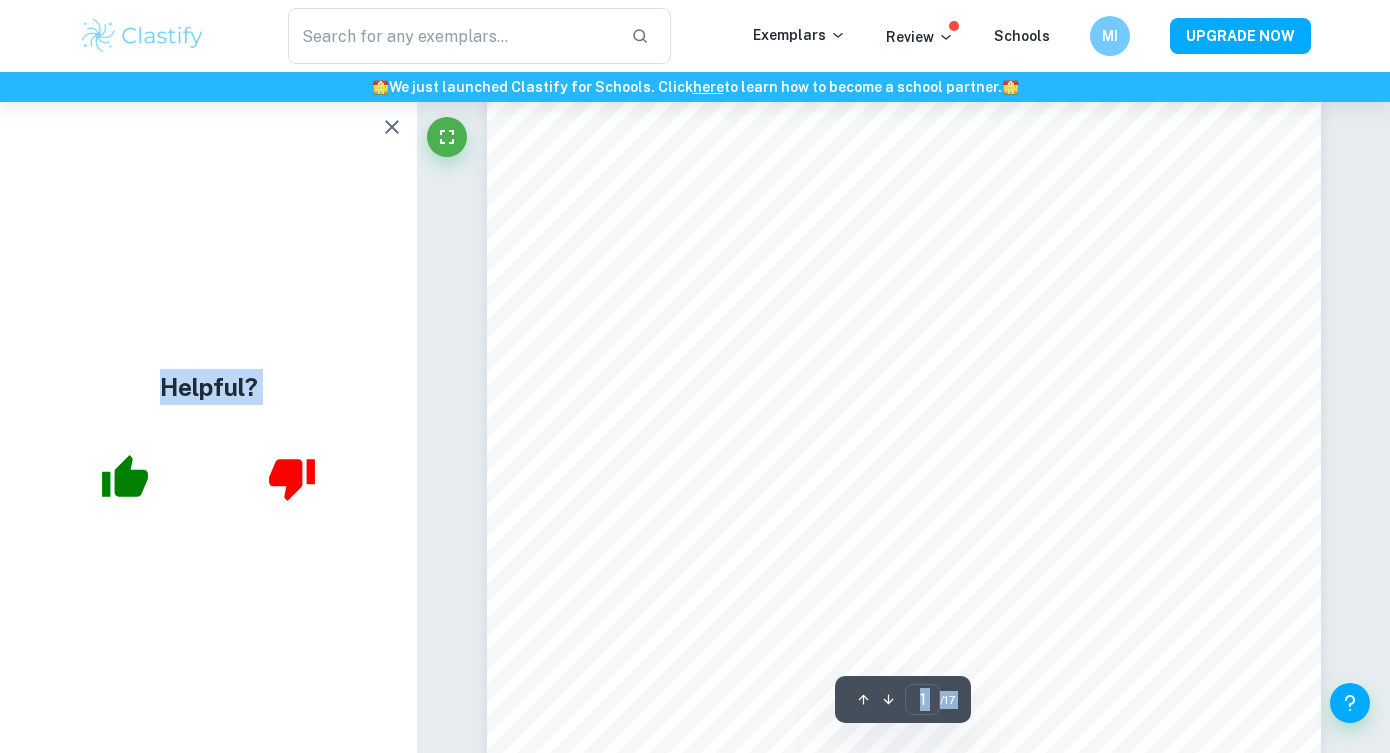 scroll, scrollTop: 364, scrollLeft: 0, axis: vertical 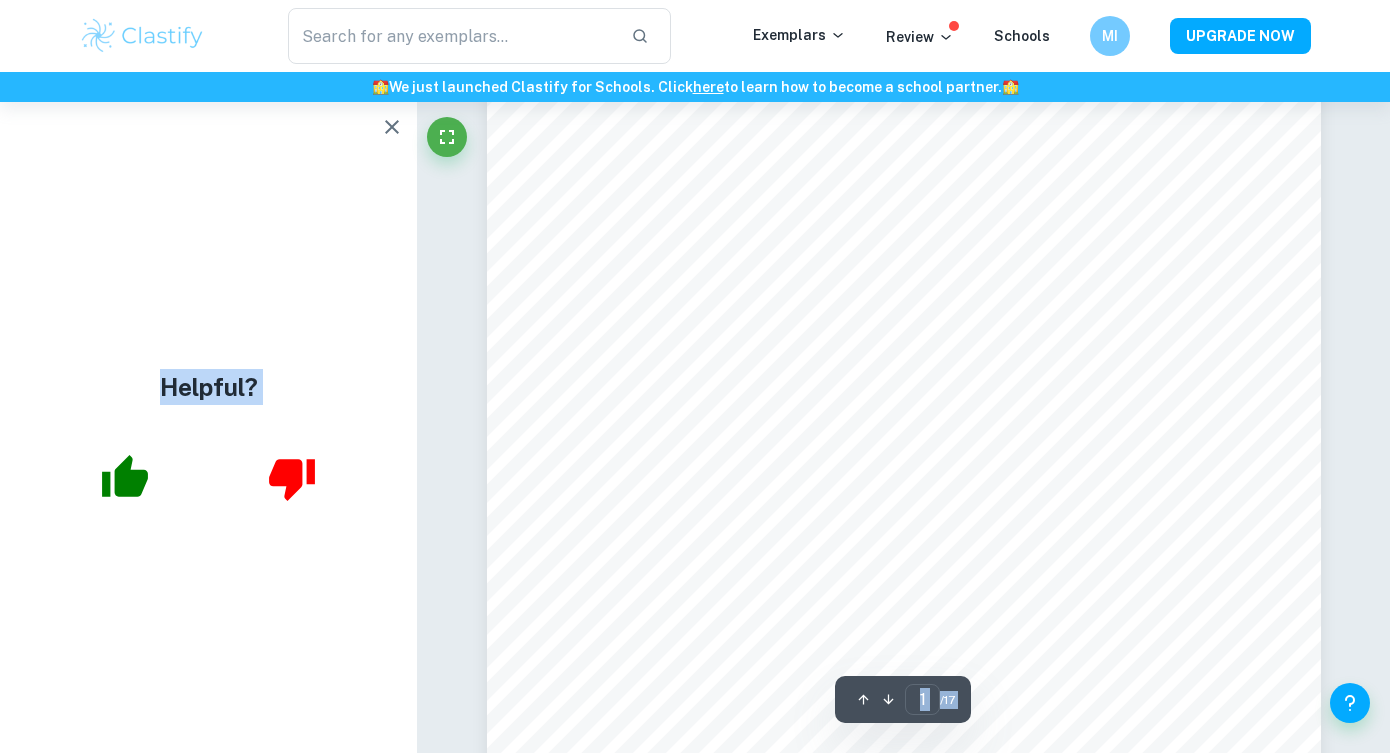 click at bounding box center (392, 127) 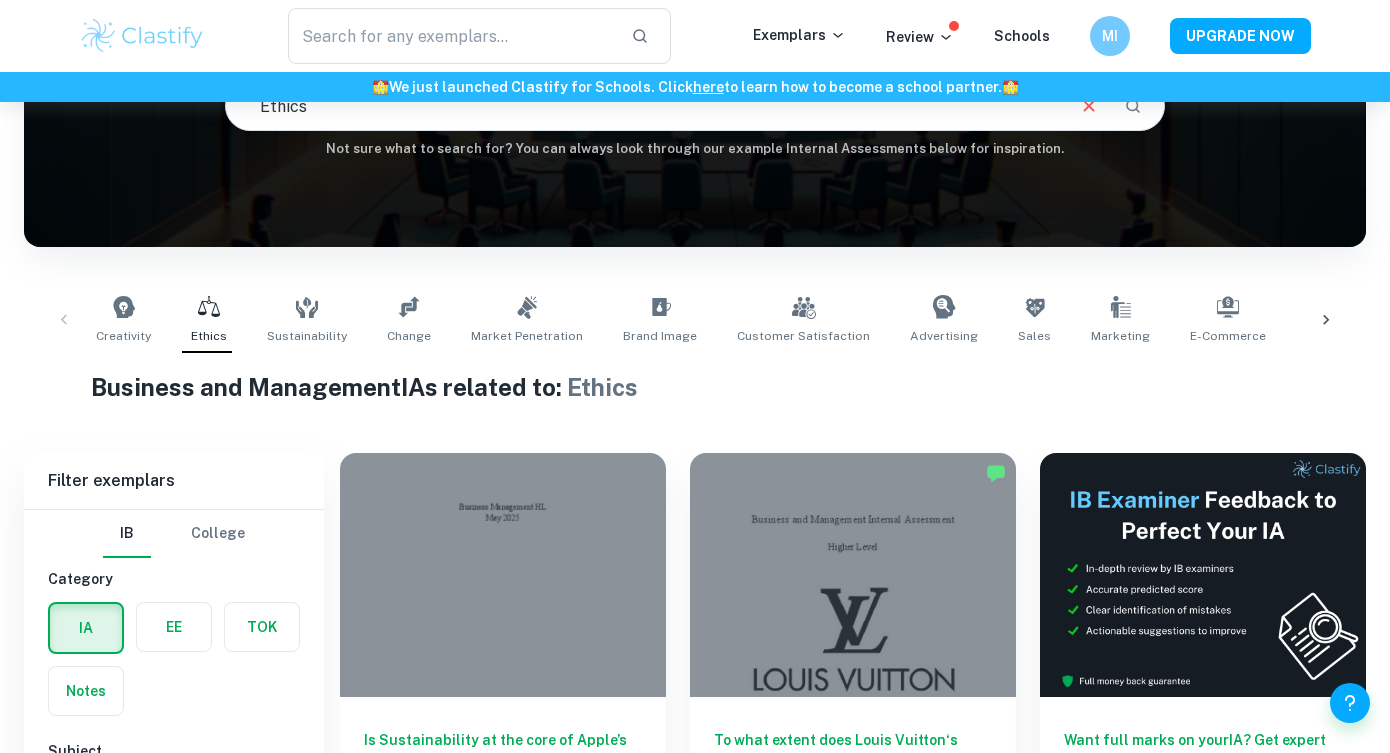 scroll, scrollTop: 437, scrollLeft: 0, axis: vertical 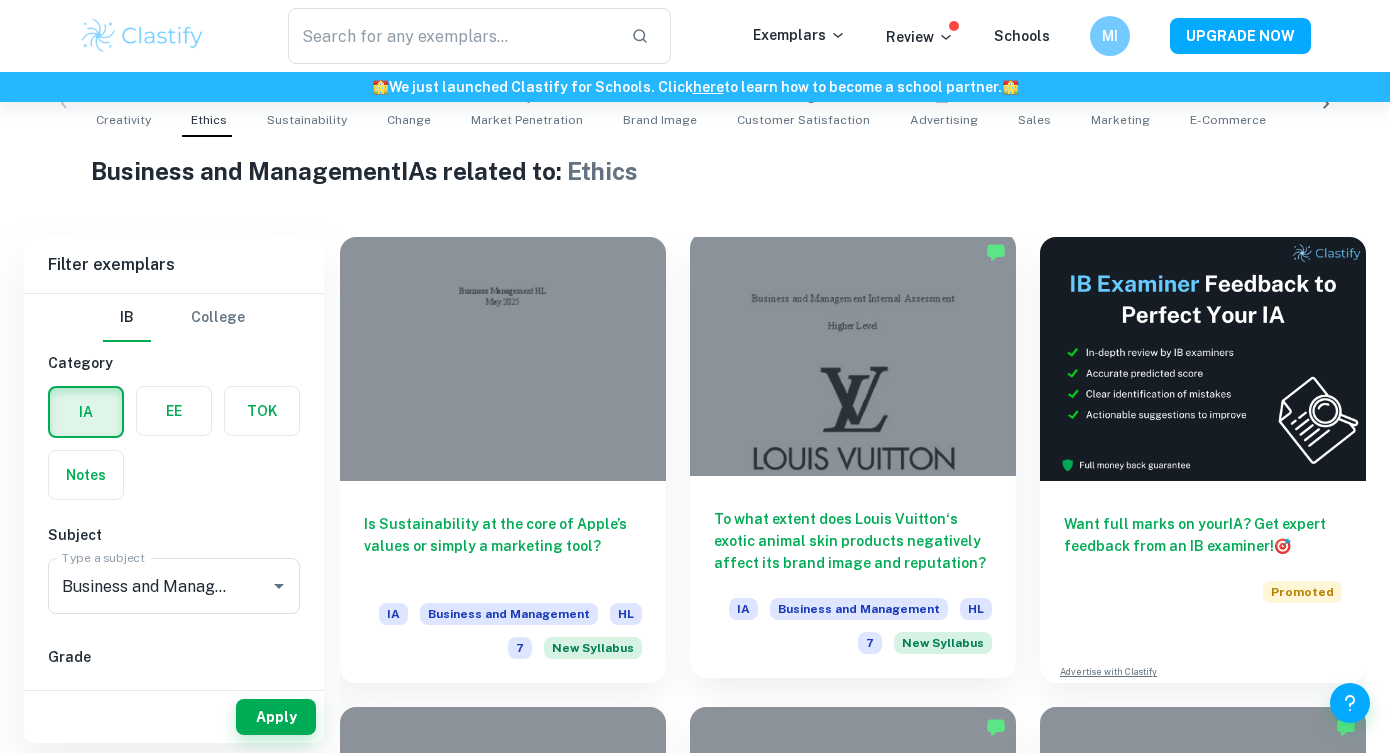 click at bounding box center (853, 354) 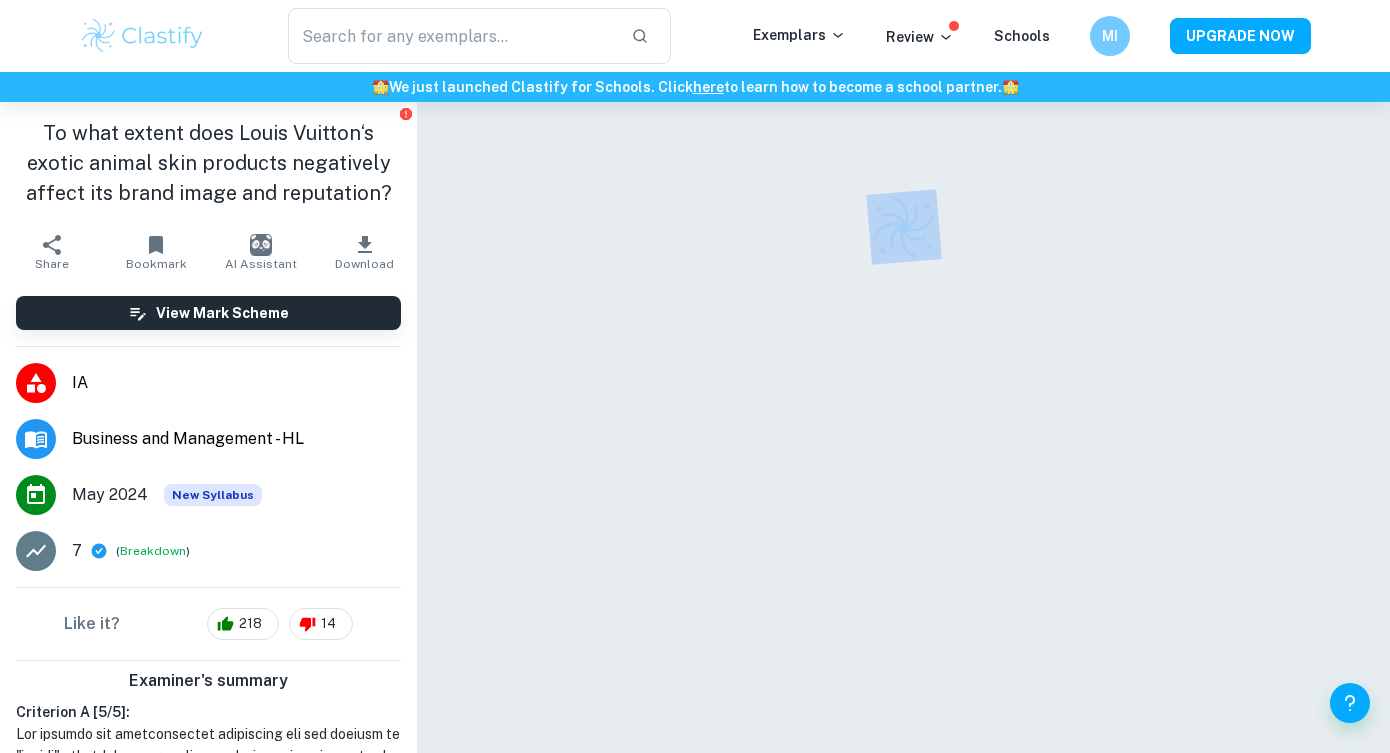 scroll, scrollTop: 102, scrollLeft: 0, axis: vertical 